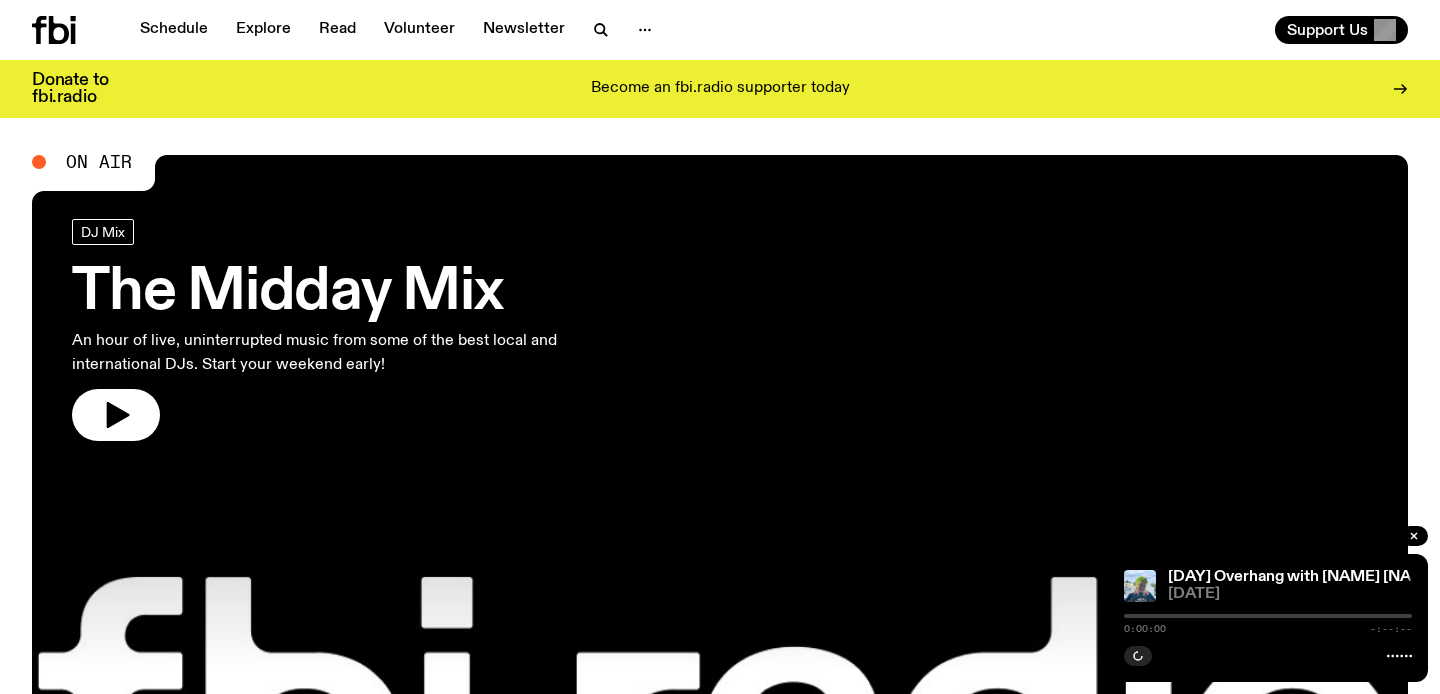 scroll, scrollTop: 40, scrollLeft: 0, axis: vertical 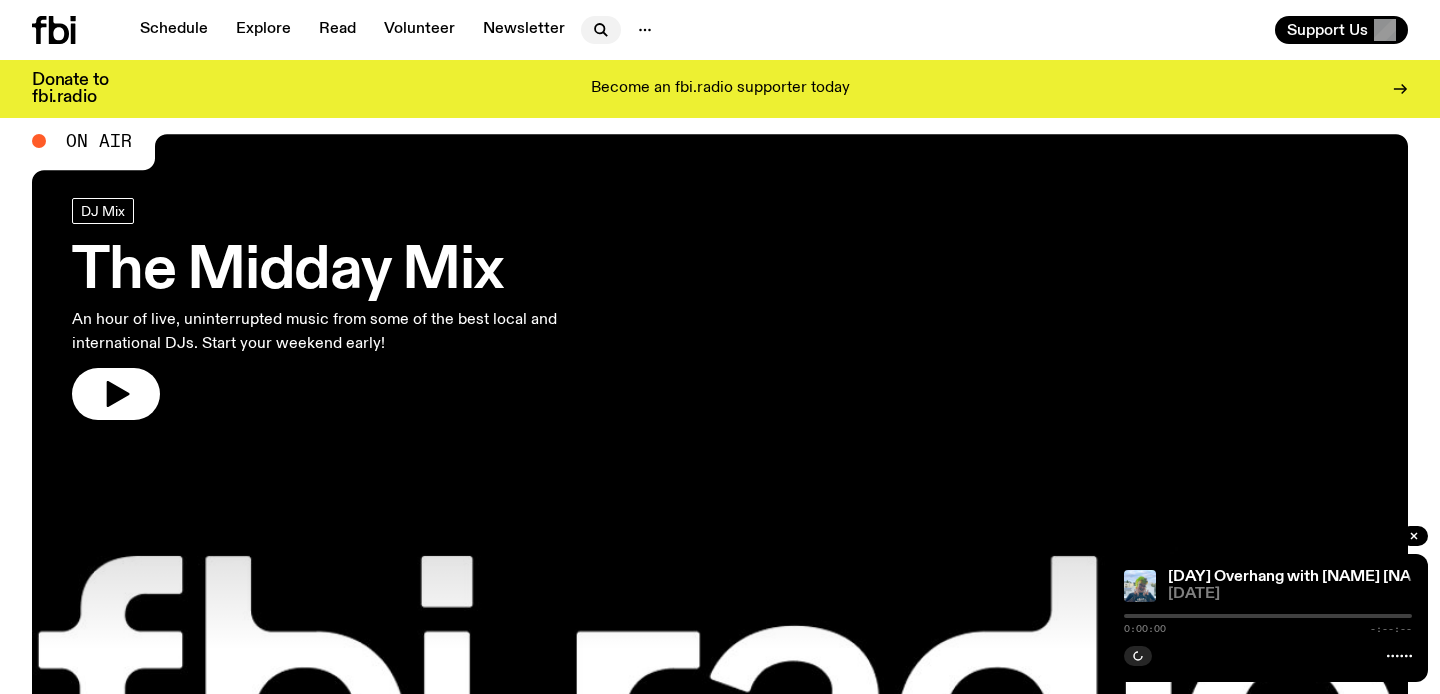 click 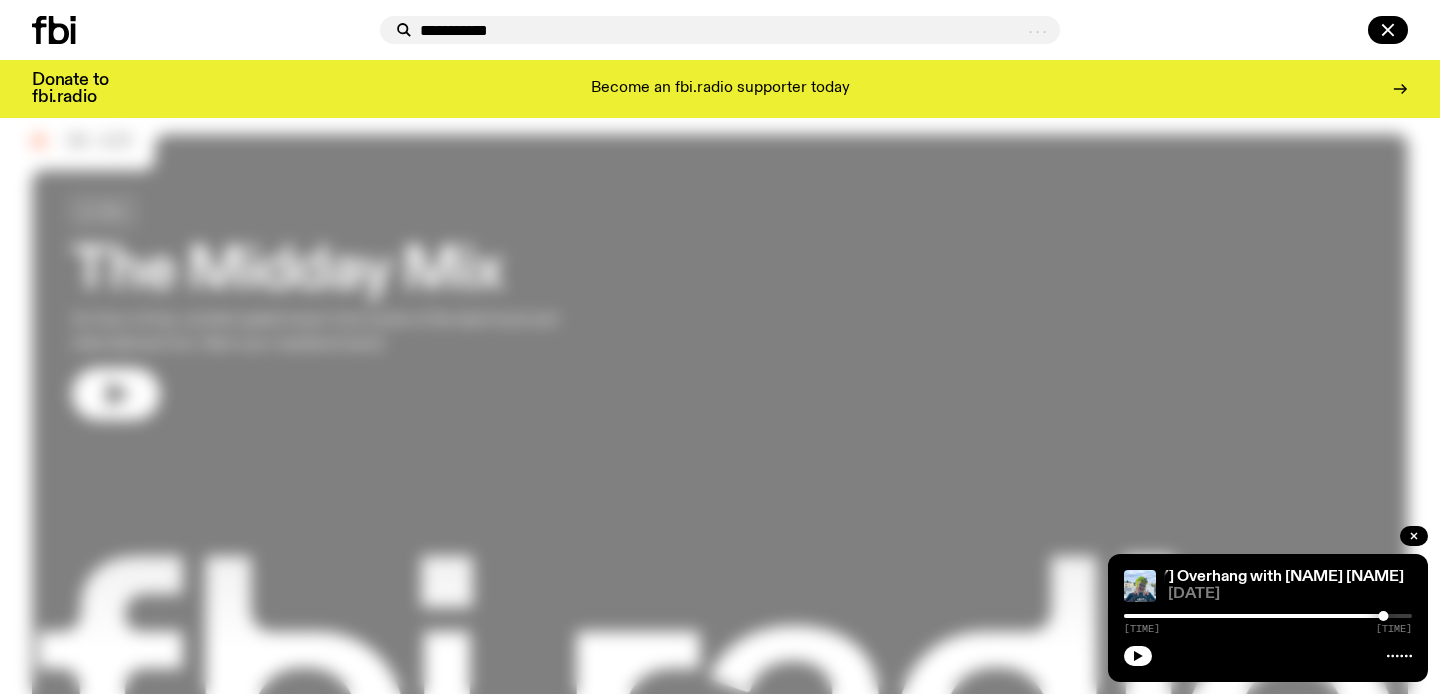 type on "**********" 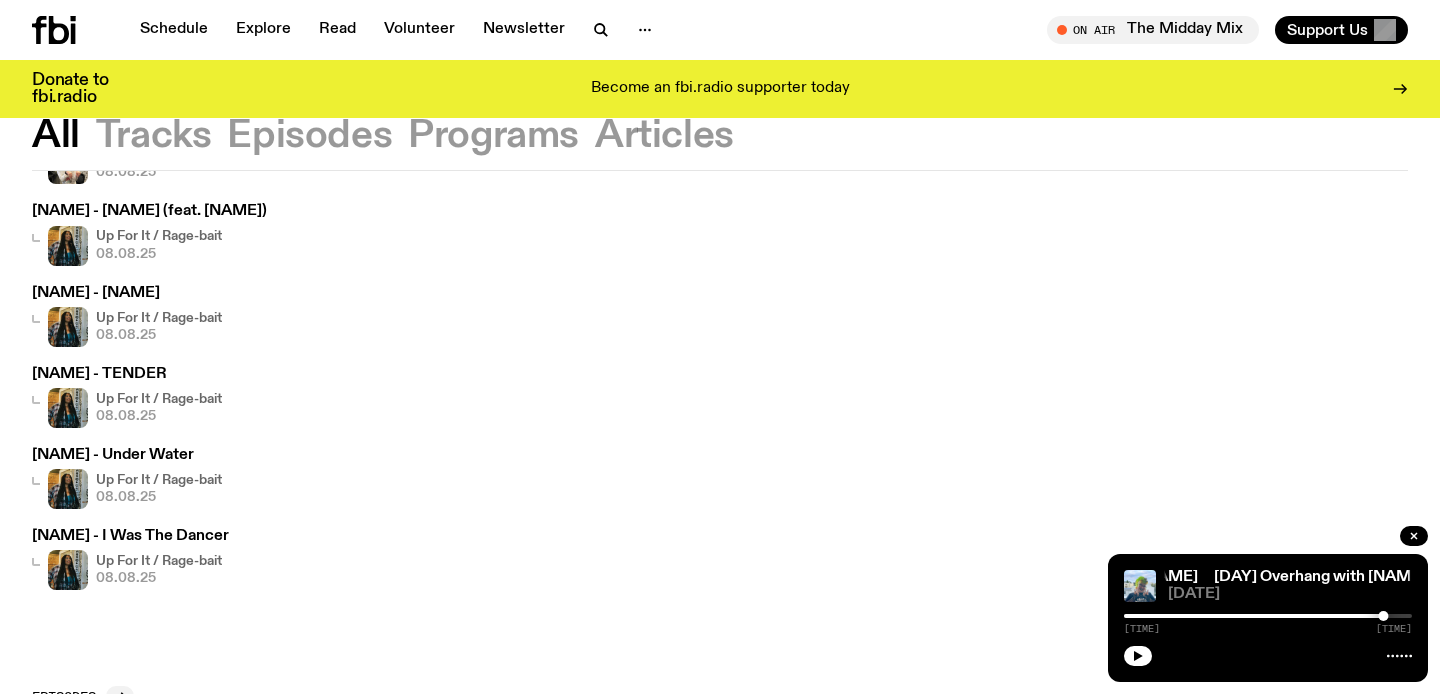 scroll, scrollTop: 203, scrollLeft: 0, axis: vertical 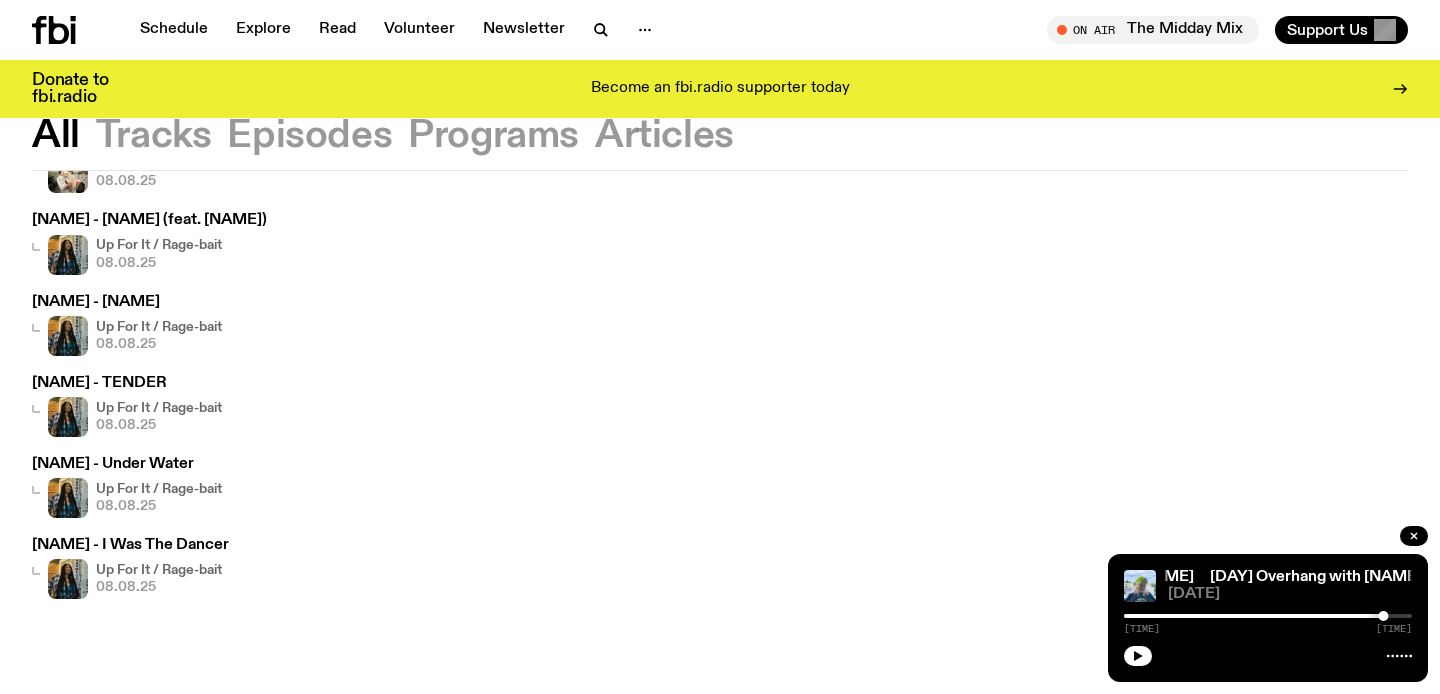 click on "[NAME] - [NAME] Up For It / Rage-bait [DATE]" 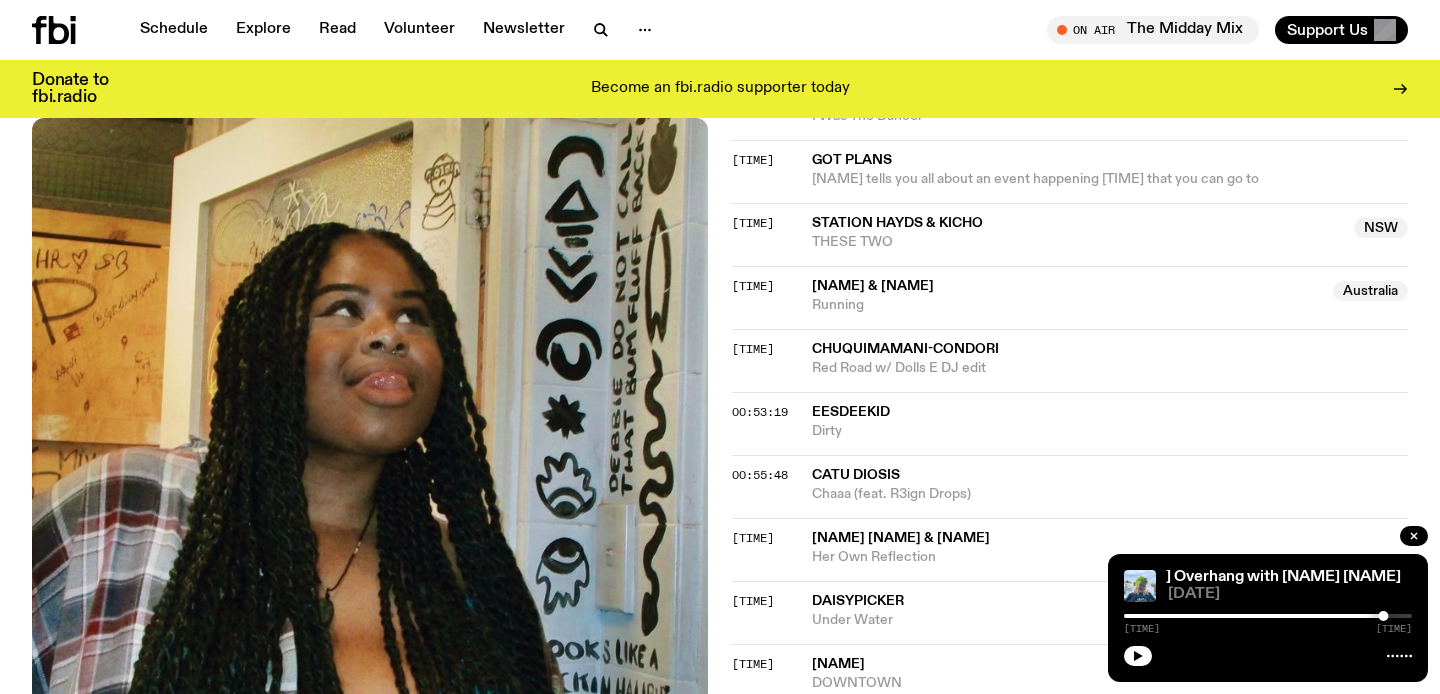 scroll, scrollTop: 1195, scrollLeft: 0, axis: vertical 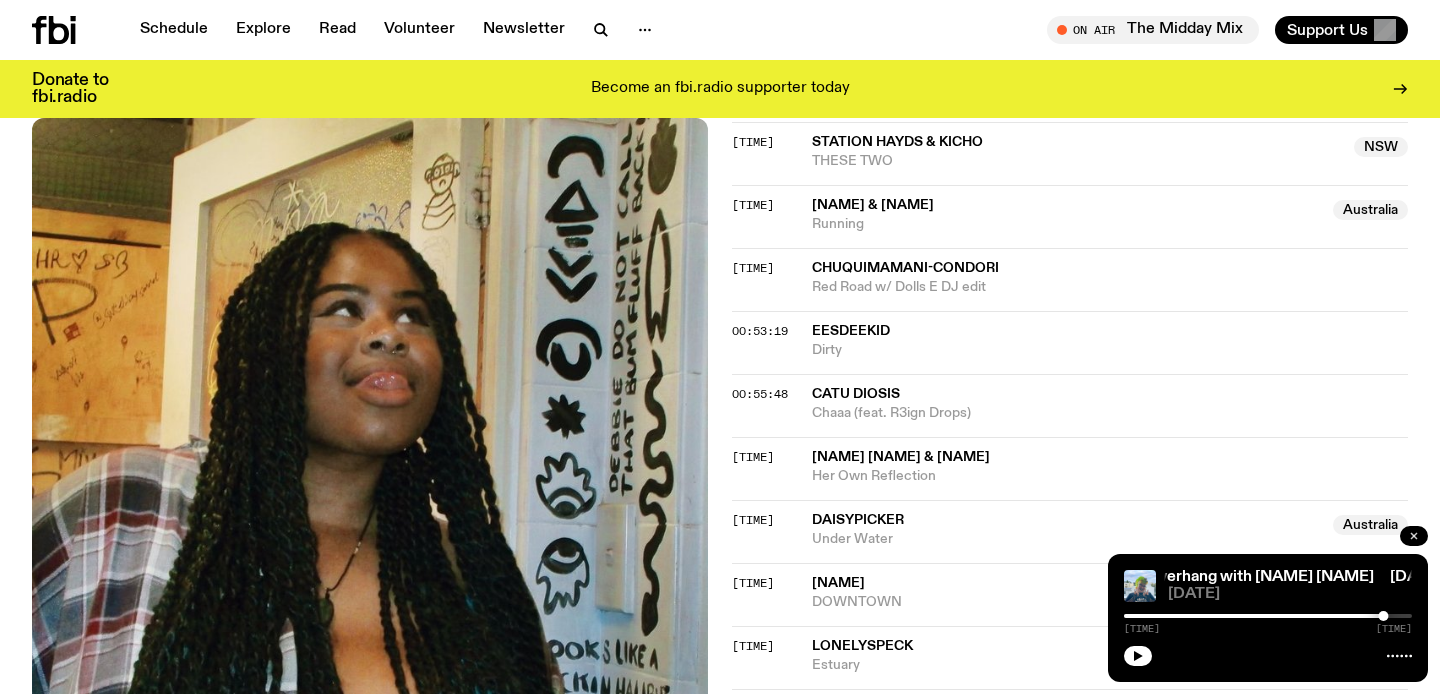 click 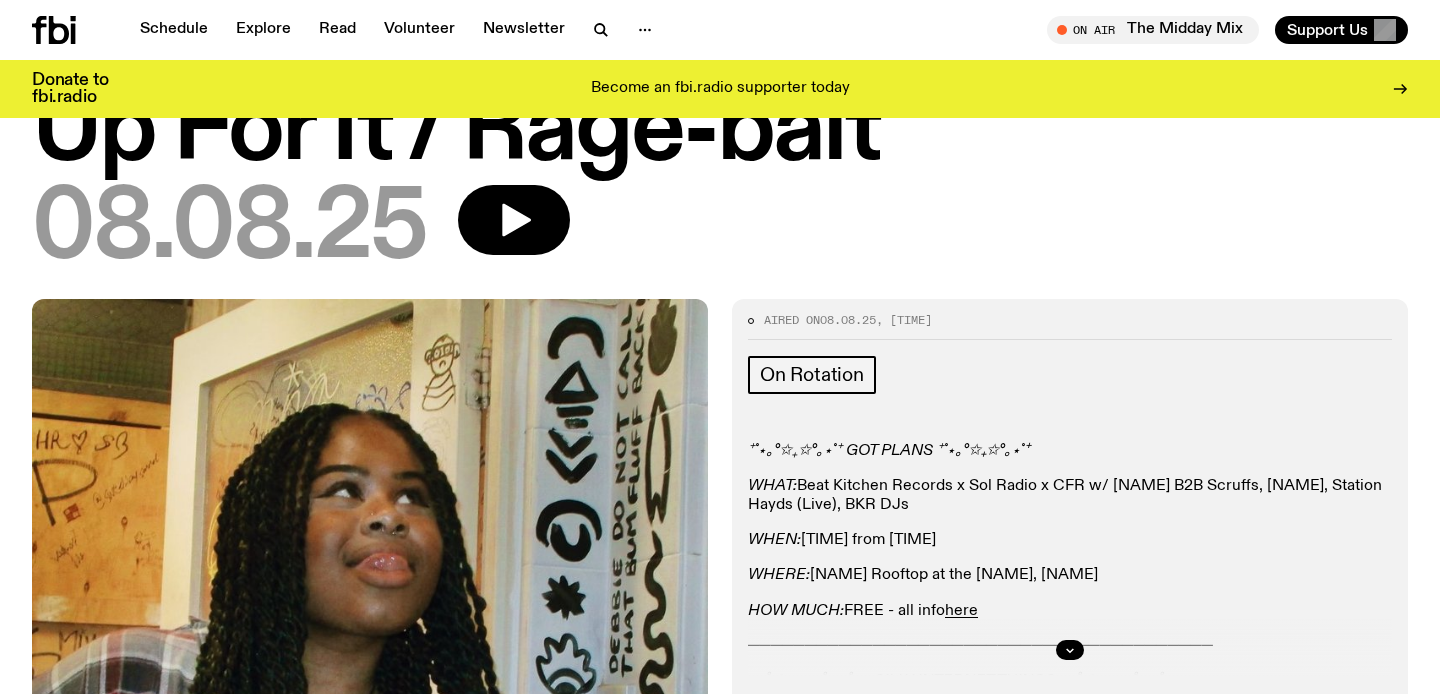 scroll, scrollTop: 48, scrollLeft: 0, axis: vertical 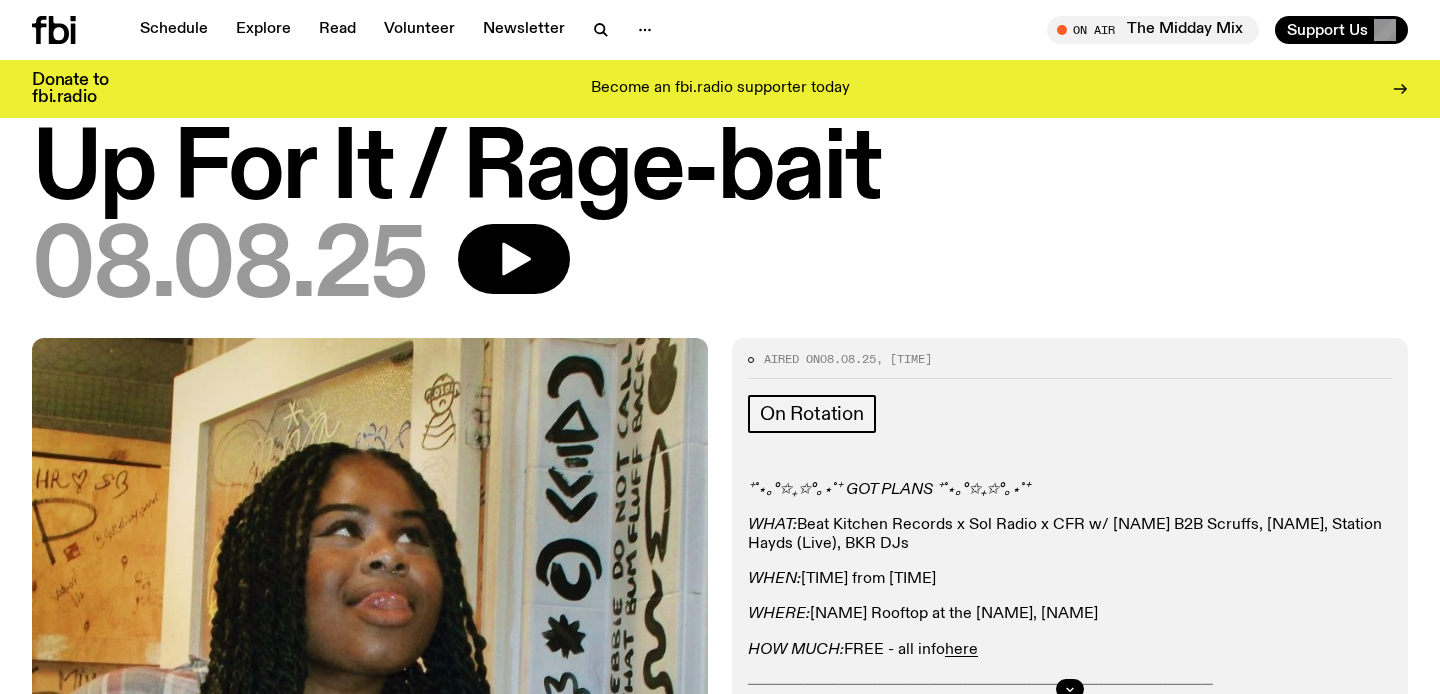 drag, startPoint x: 537, startPoint y: 271, endPoint x: 630, endPoint y: 312, distance: 101.636604 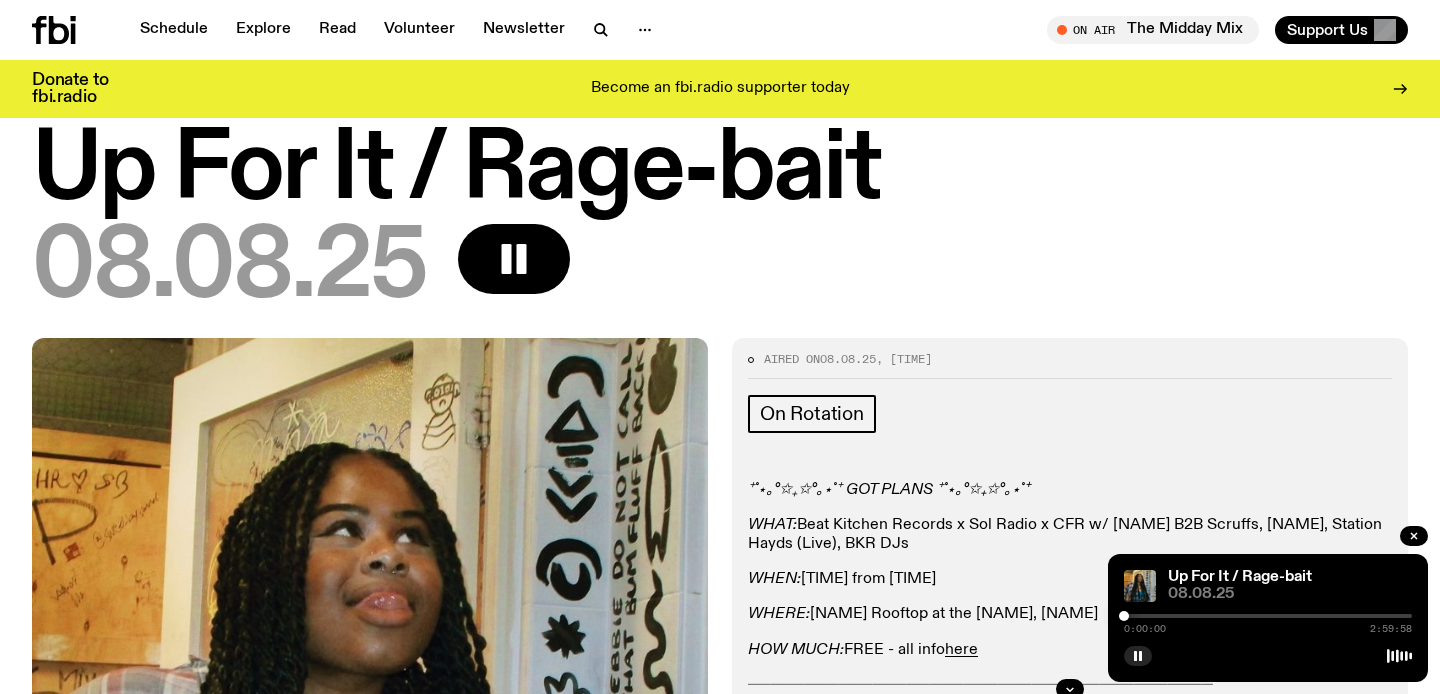 scroll, scrollTop: 94, scrollLeft: 0, axis: vertical 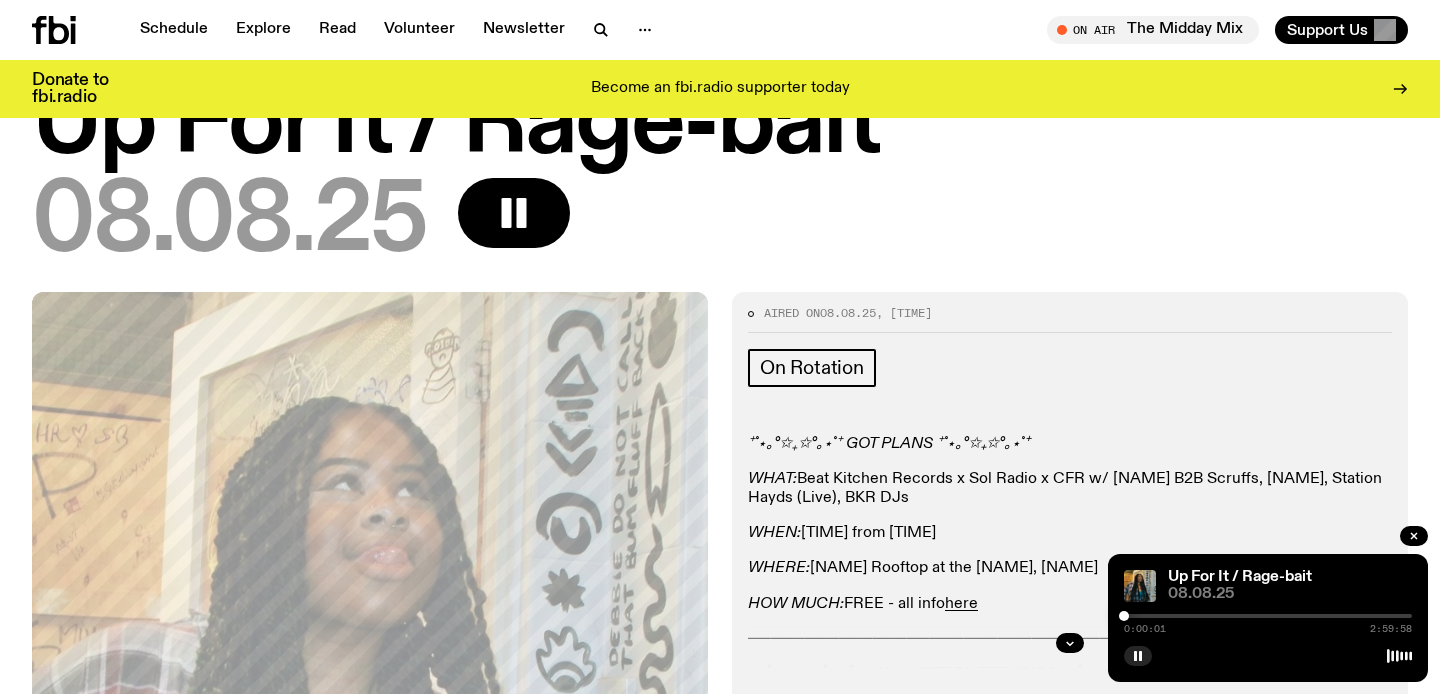click on "[TIME] [TIME]" at bounding box center (1268, 622) 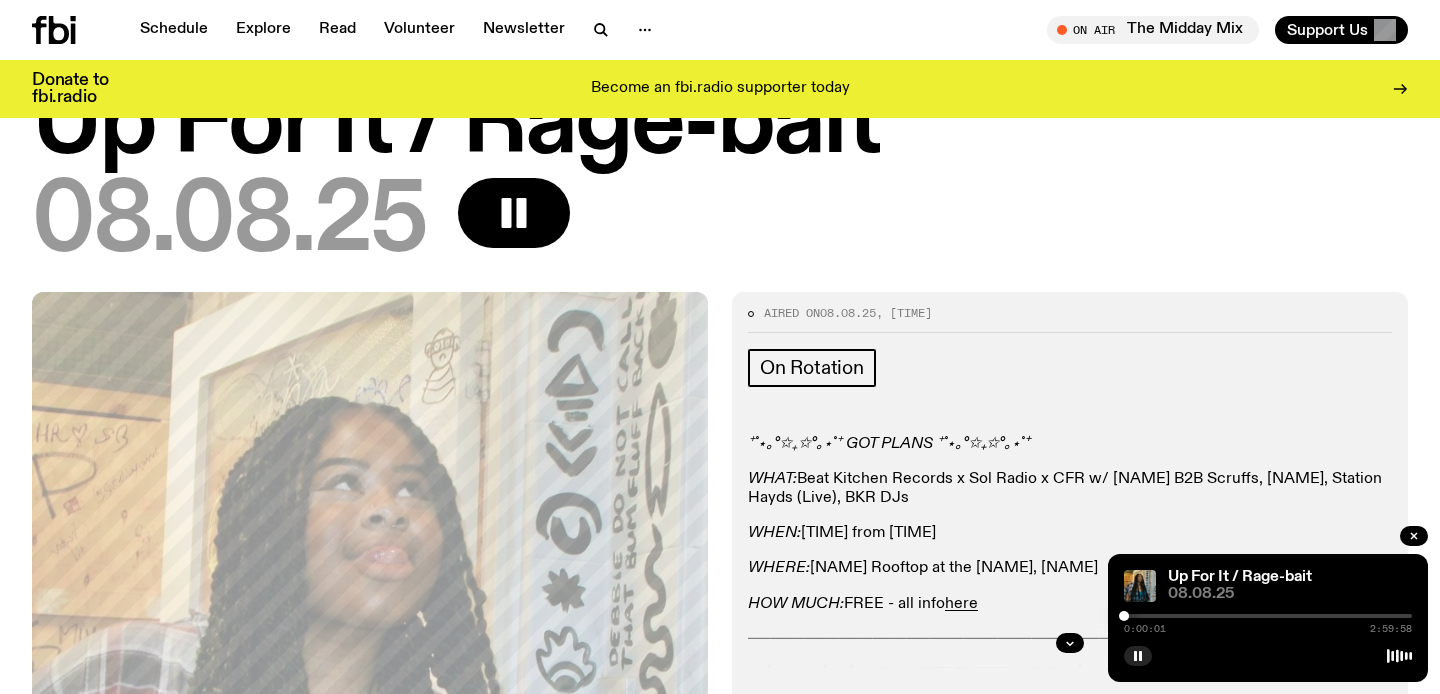 click on "[TIME] [TIME]" at bounding box center (1268, 622) 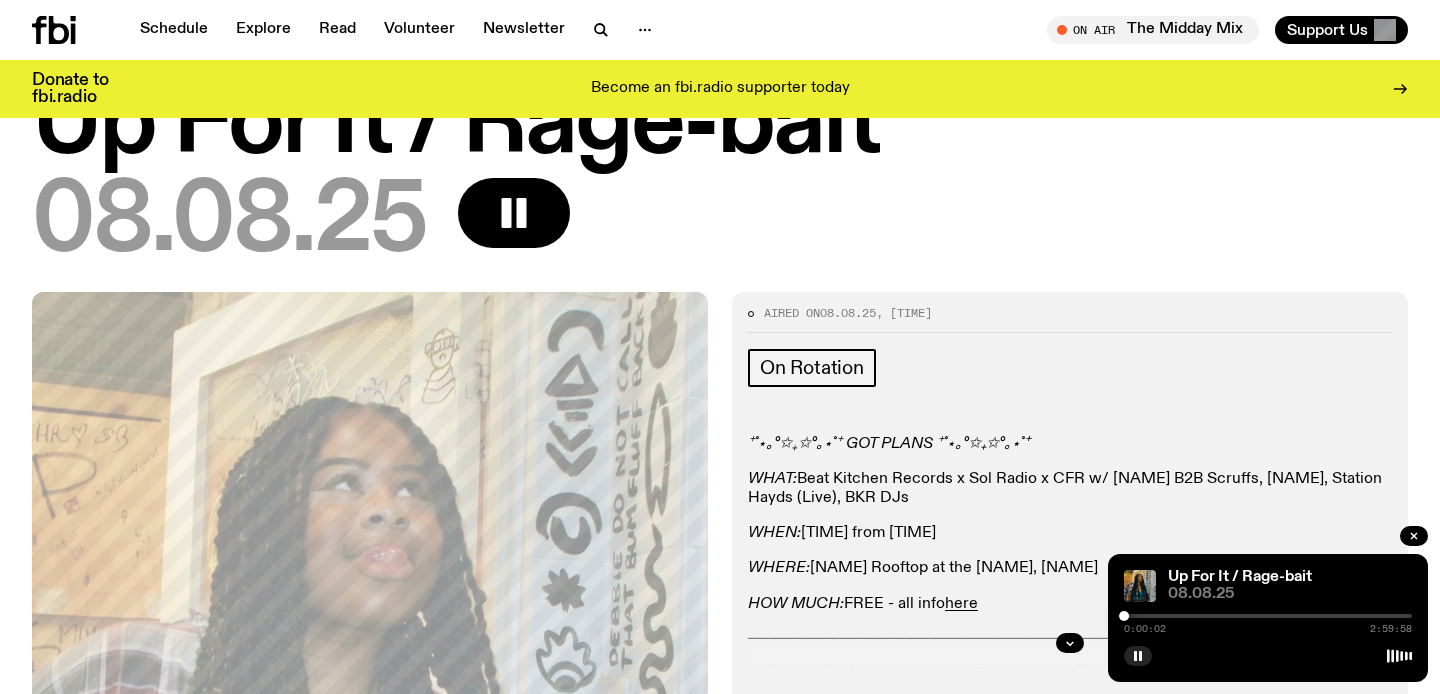 click on "[TIME] [TIME]" at bounding box center [1268, 622] 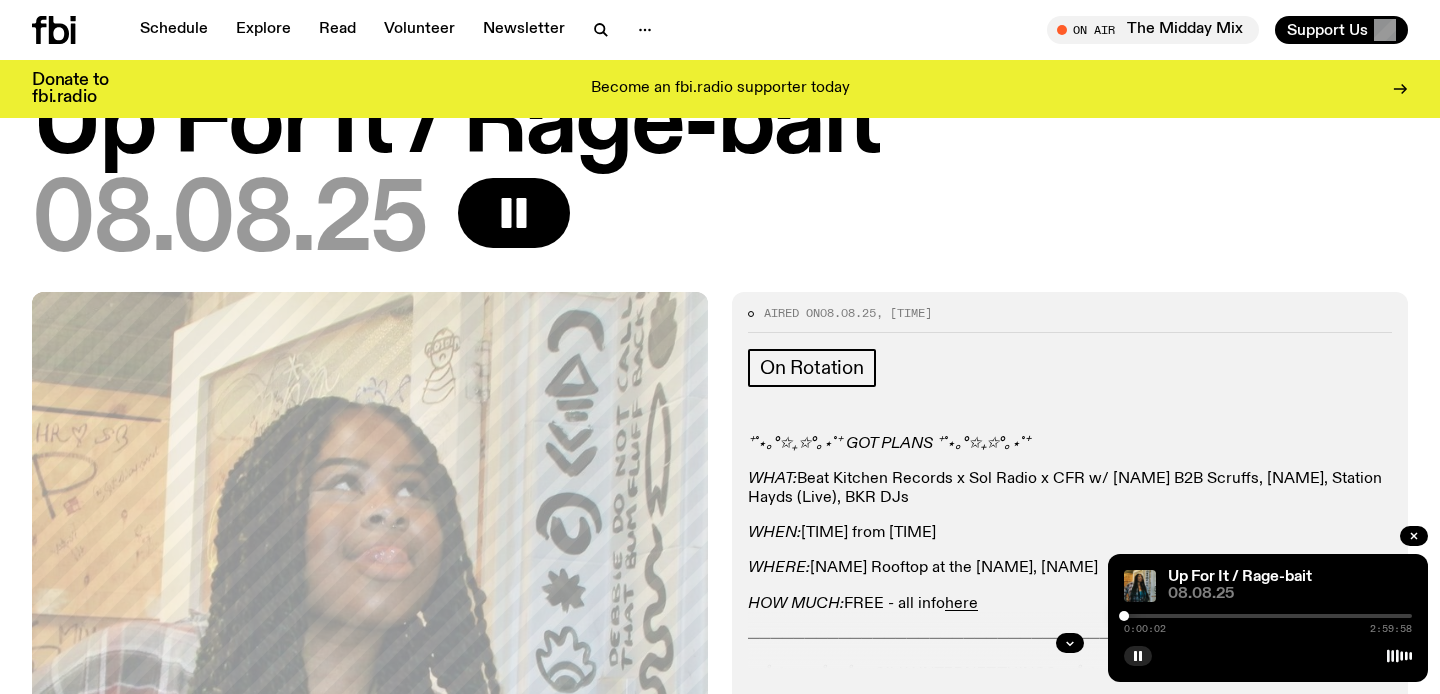 click at bounding box center (1268, 616) 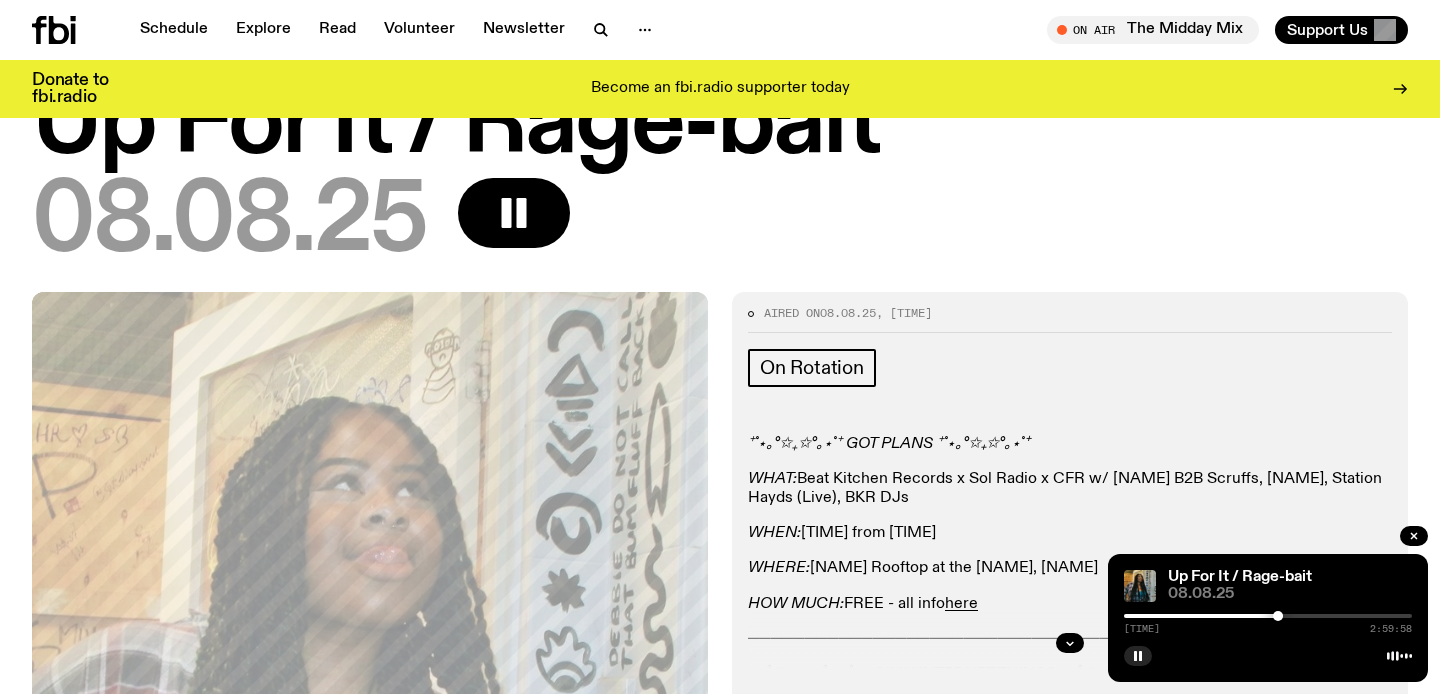 click at bounding box center [1134, 616] 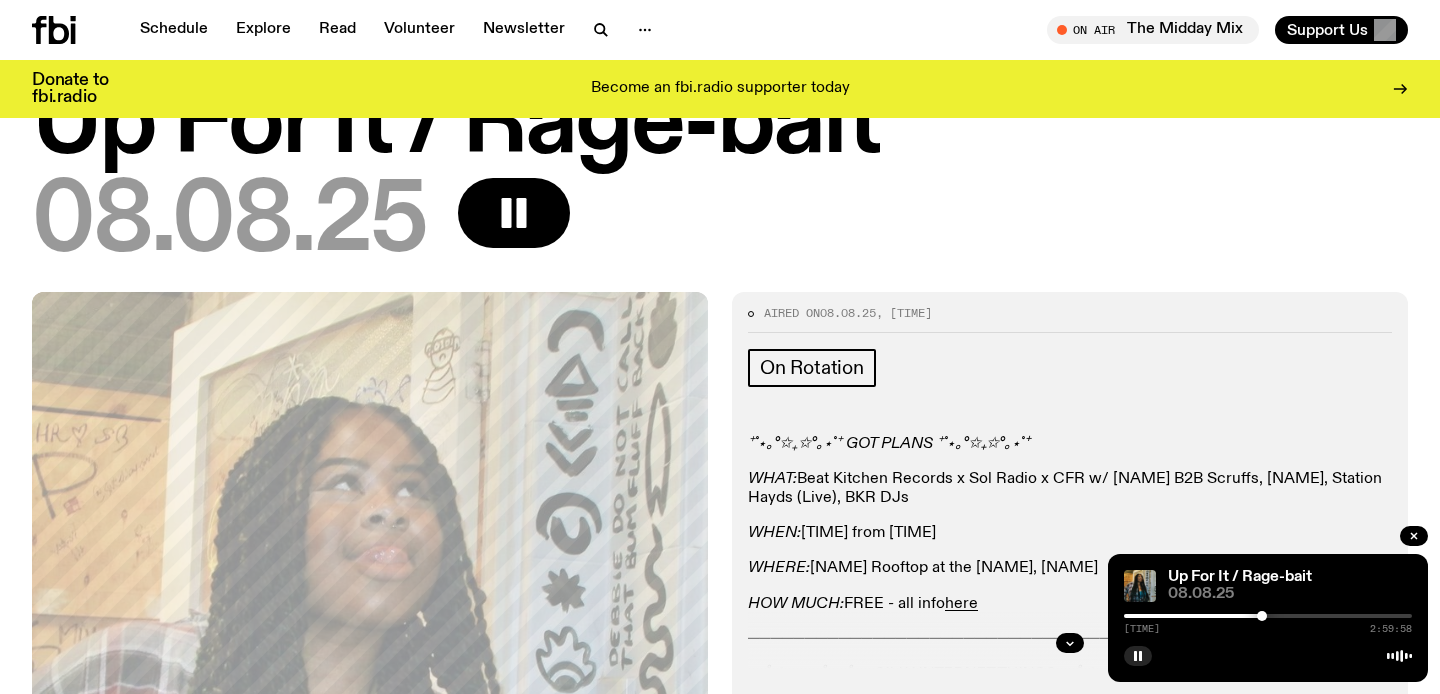 click at bounding box center [1118, 616] 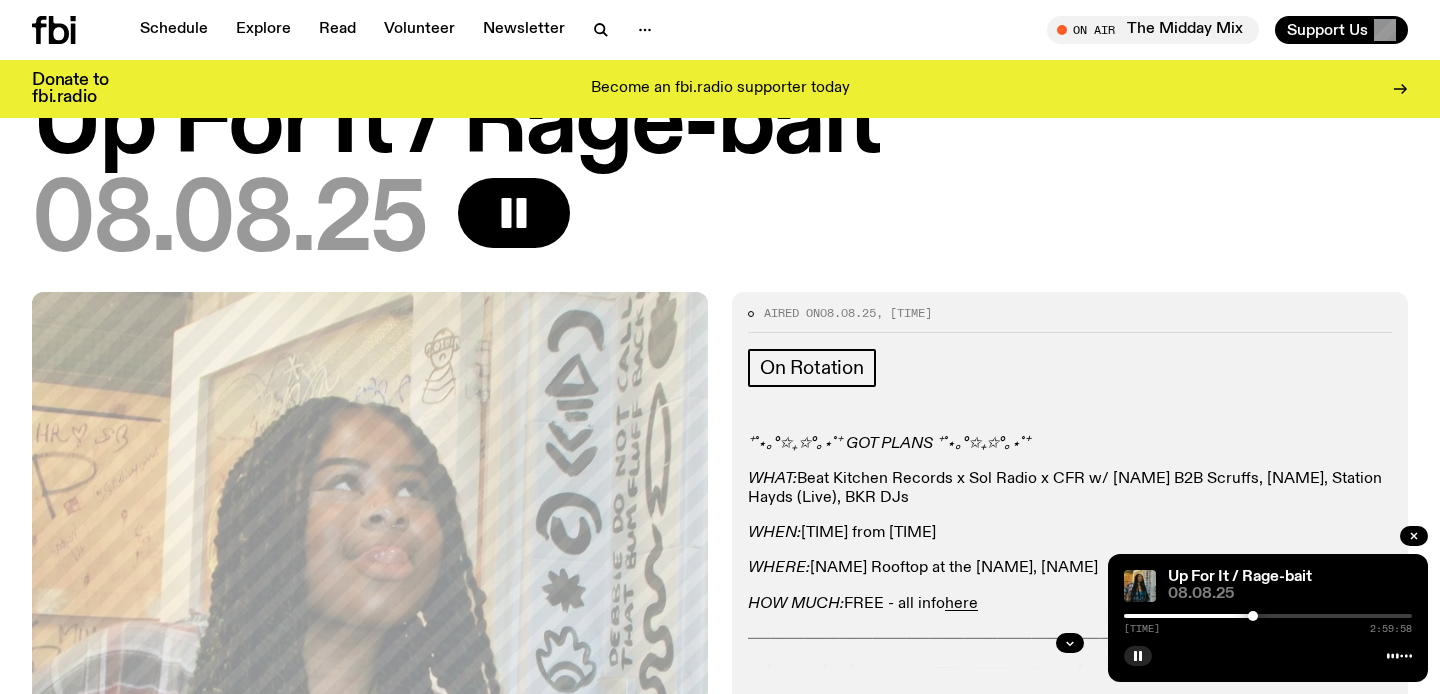 click at bounding box center [1109, 616] 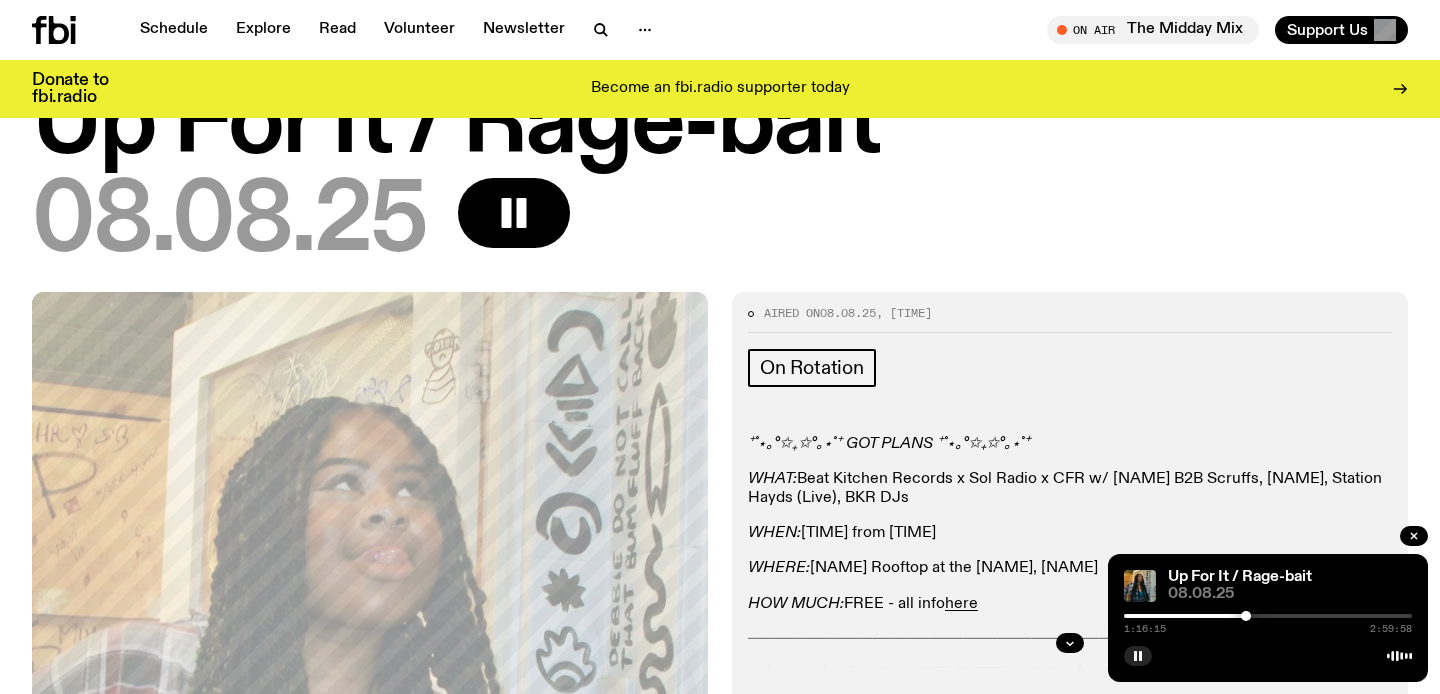 click at bounding box center [1102, 616] 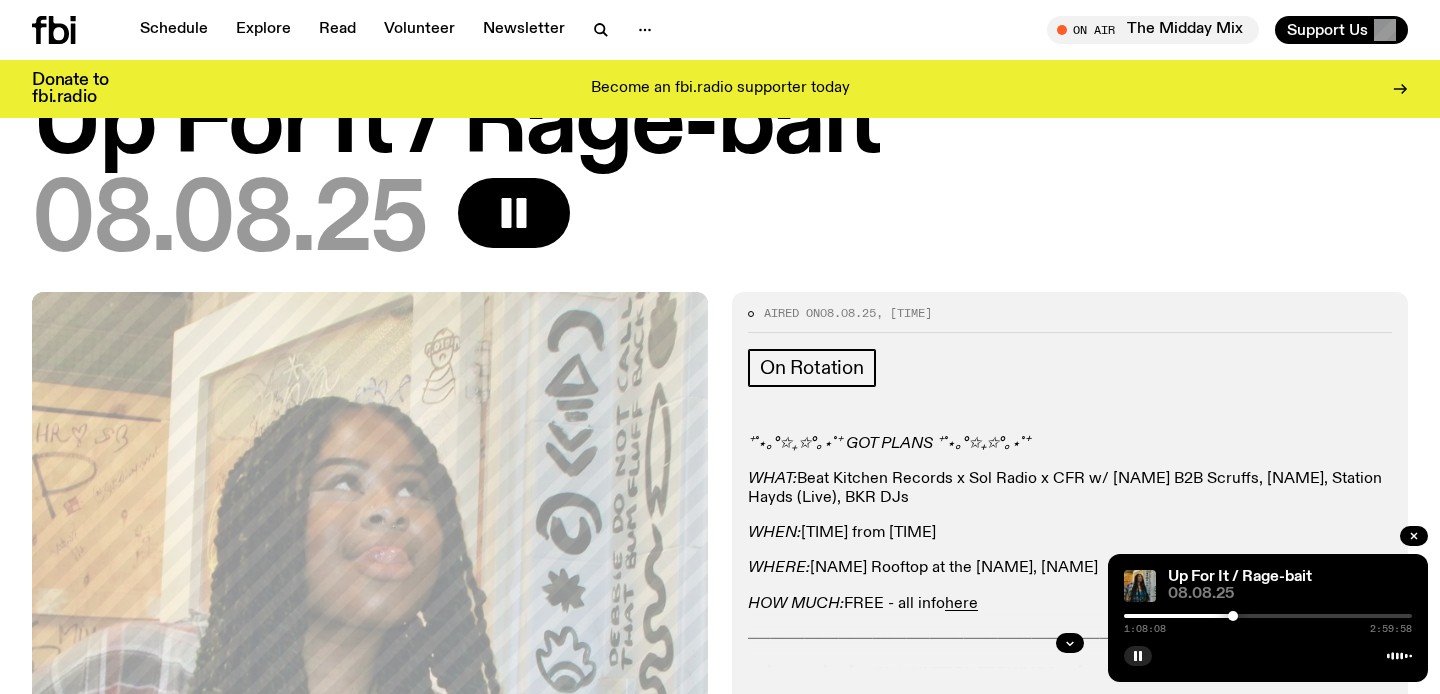 click at bounding box center (1089, 616) 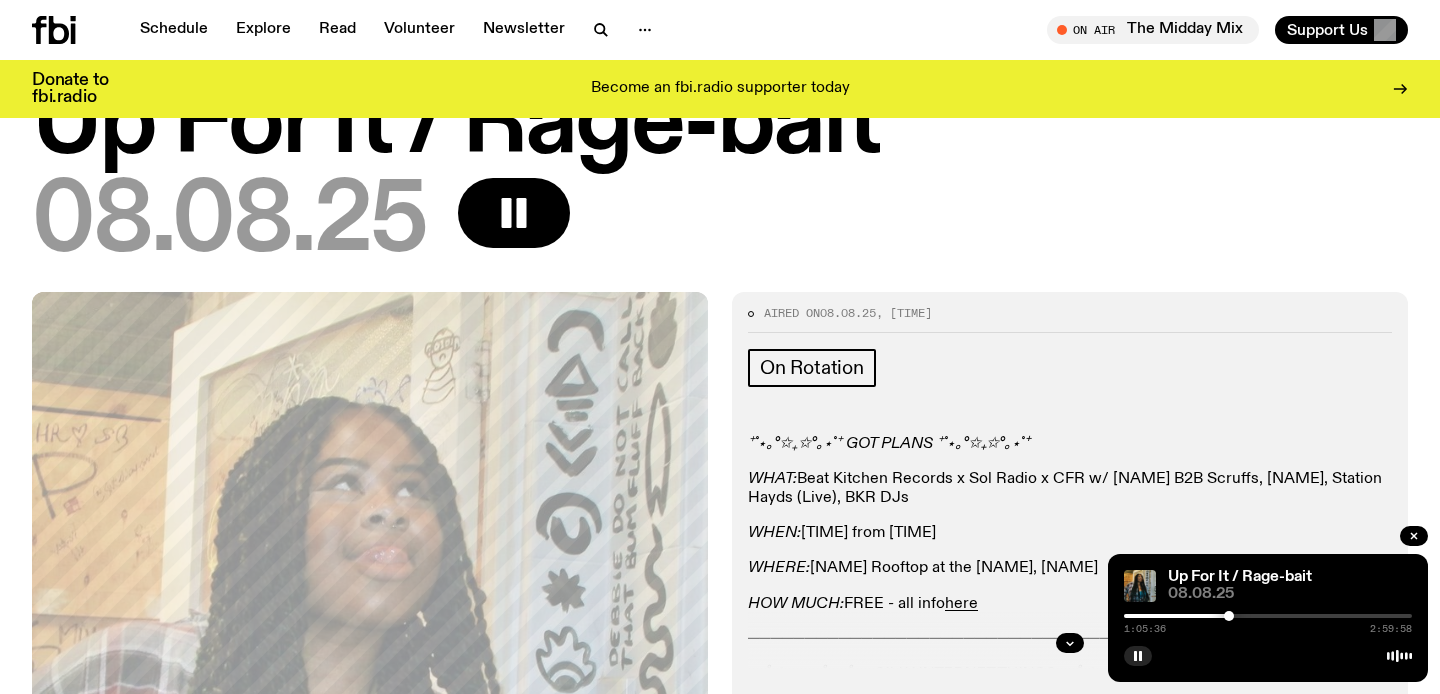 click at bounding box center (1229, 616) 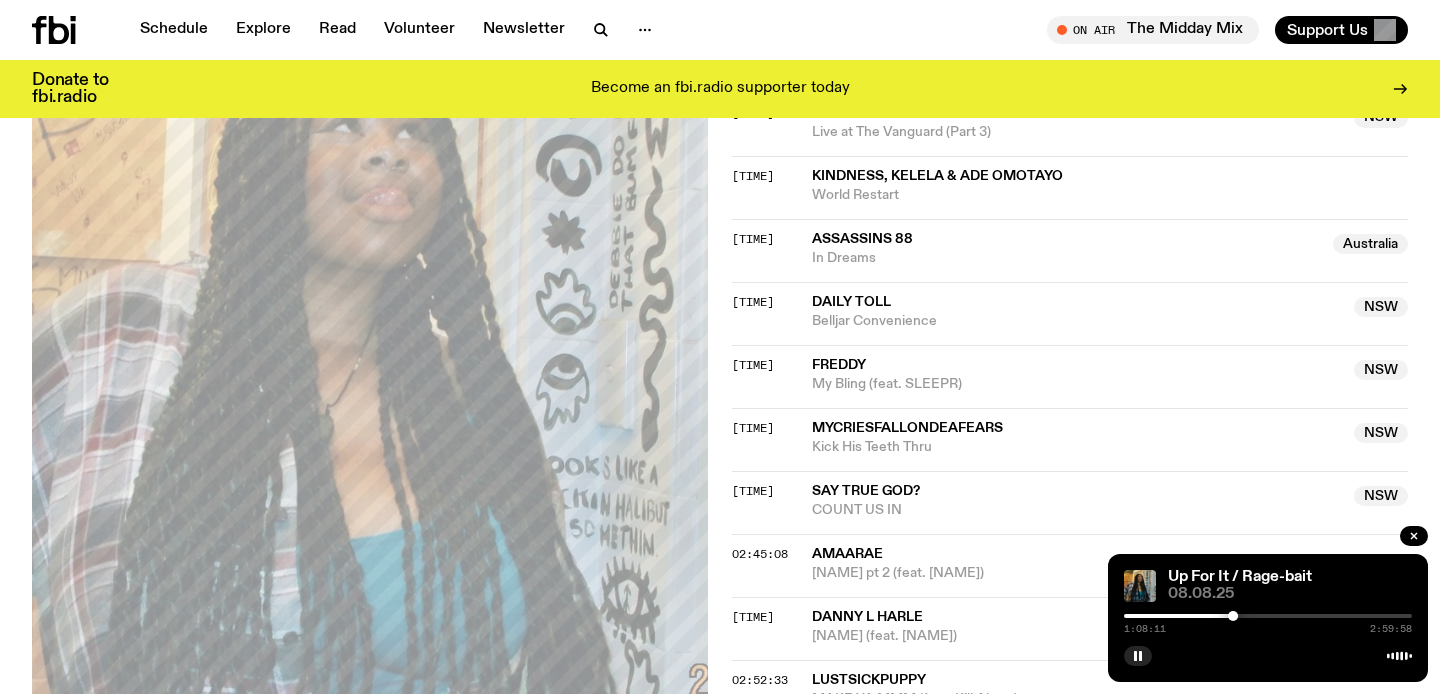 scroll, scrollTop: 2197, scrollLeft: 0, axis: vertical 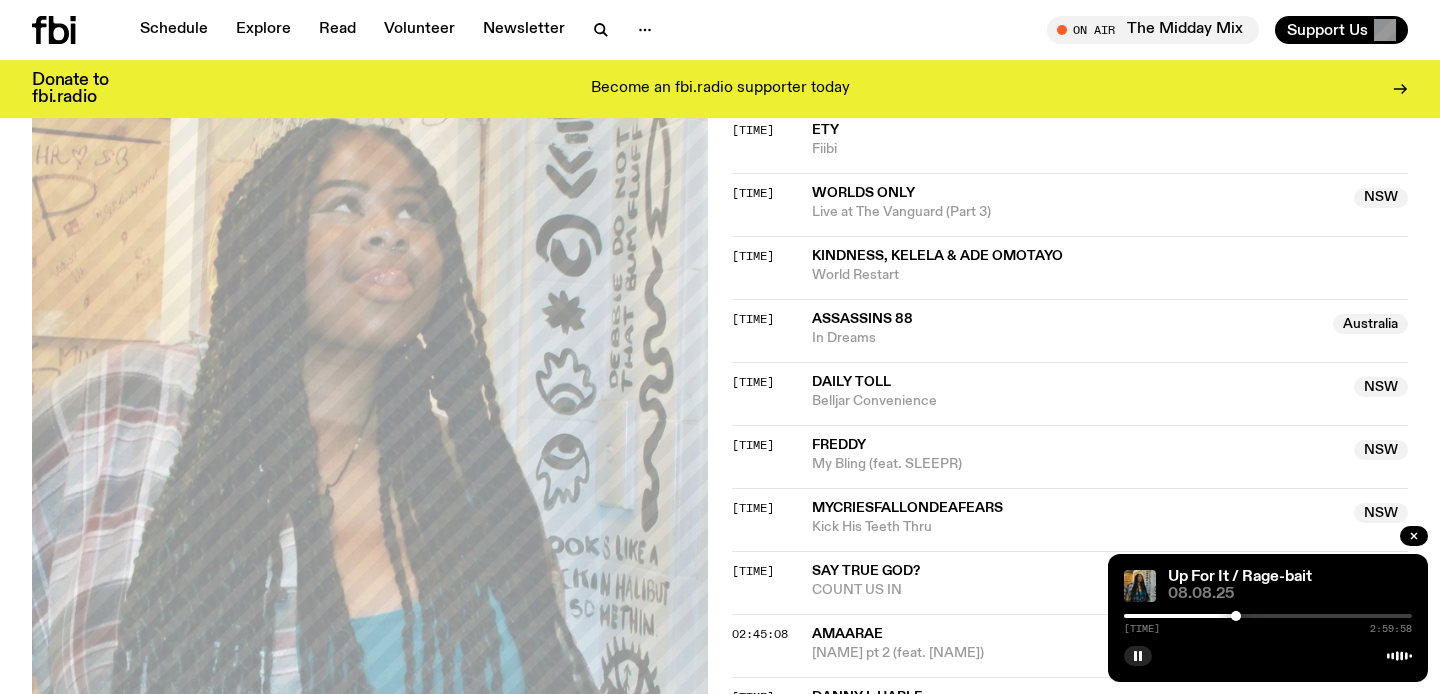 click at bounding box center (1236, 616) 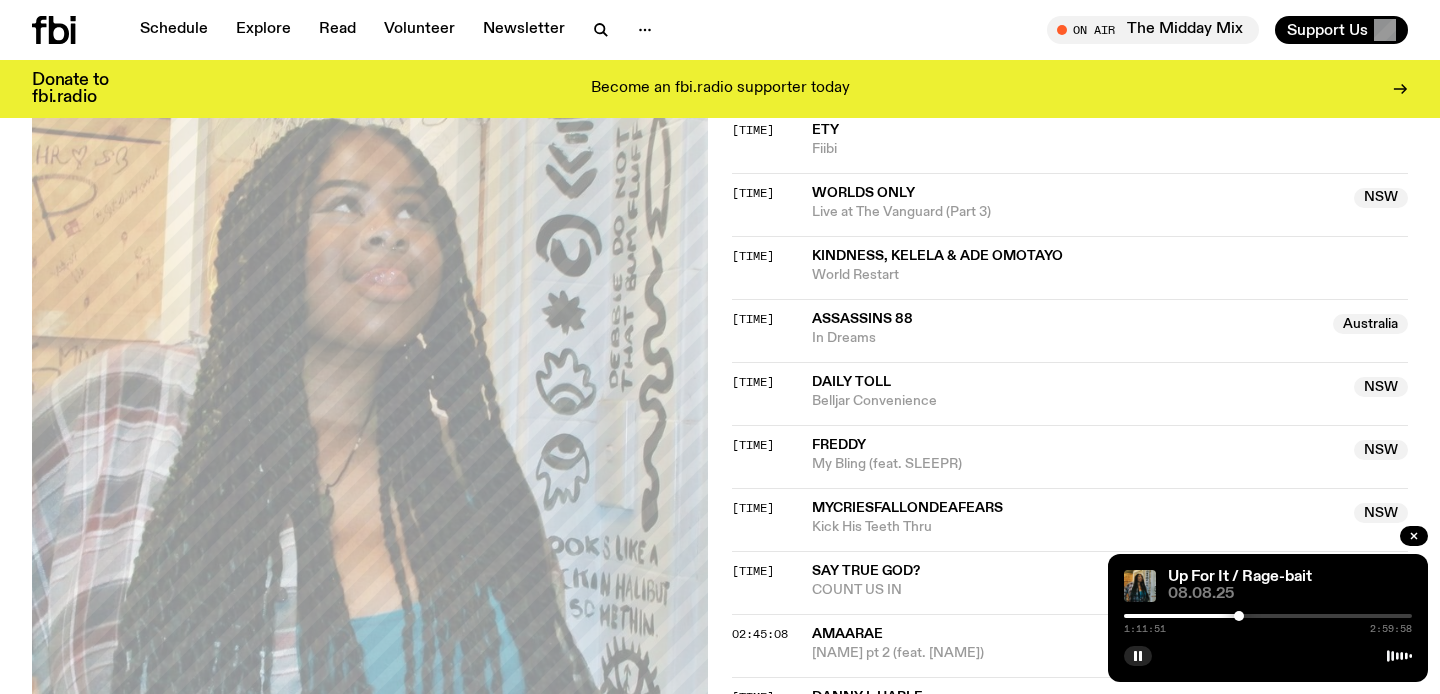 click at bounding box center [1239, 616] 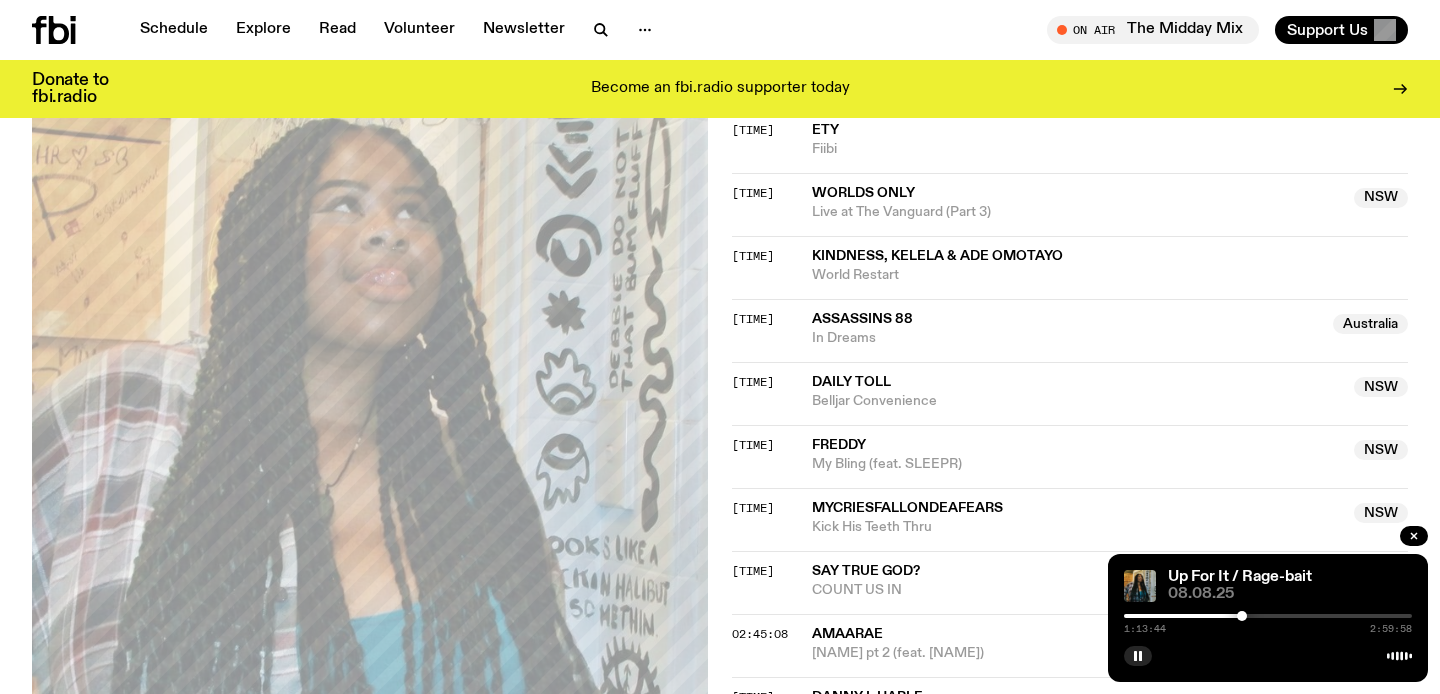 click at bounding box center [1242, 616] 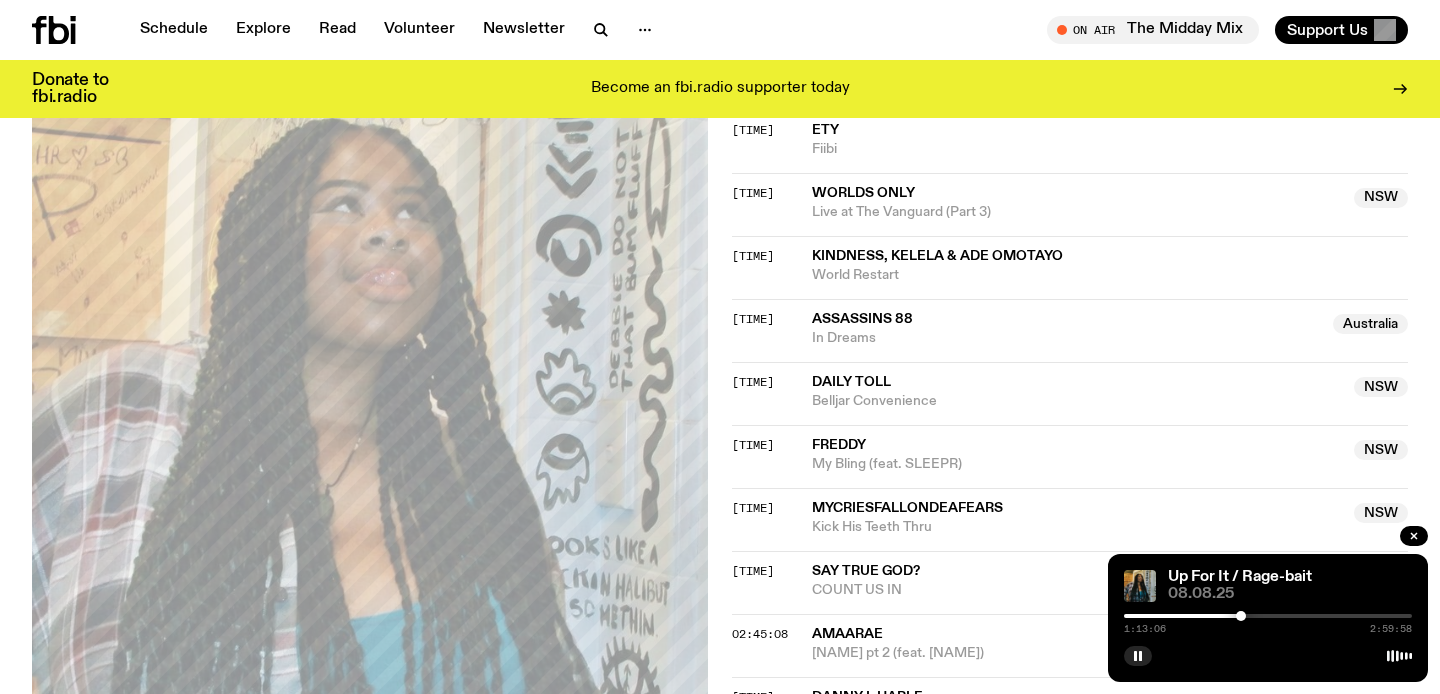 click at bounding box center [1241, 616] 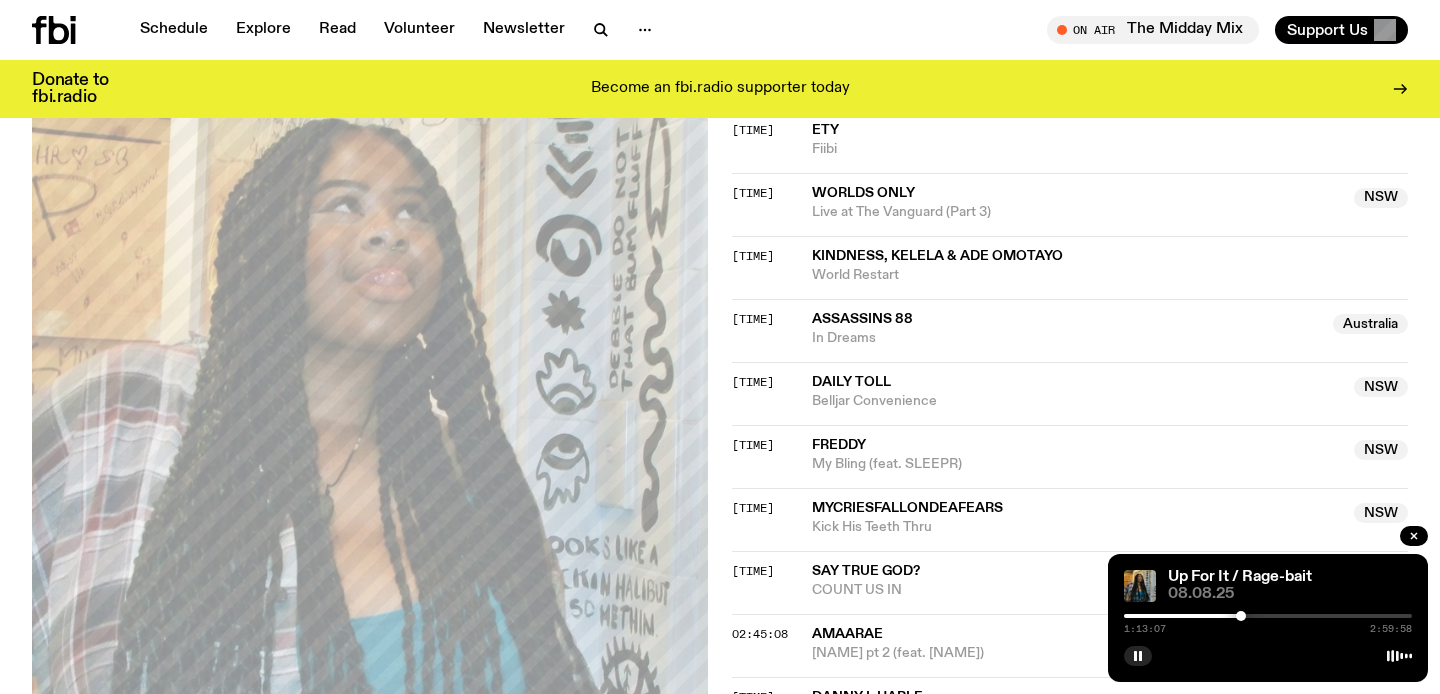 click at bounding box center [1241, 616] 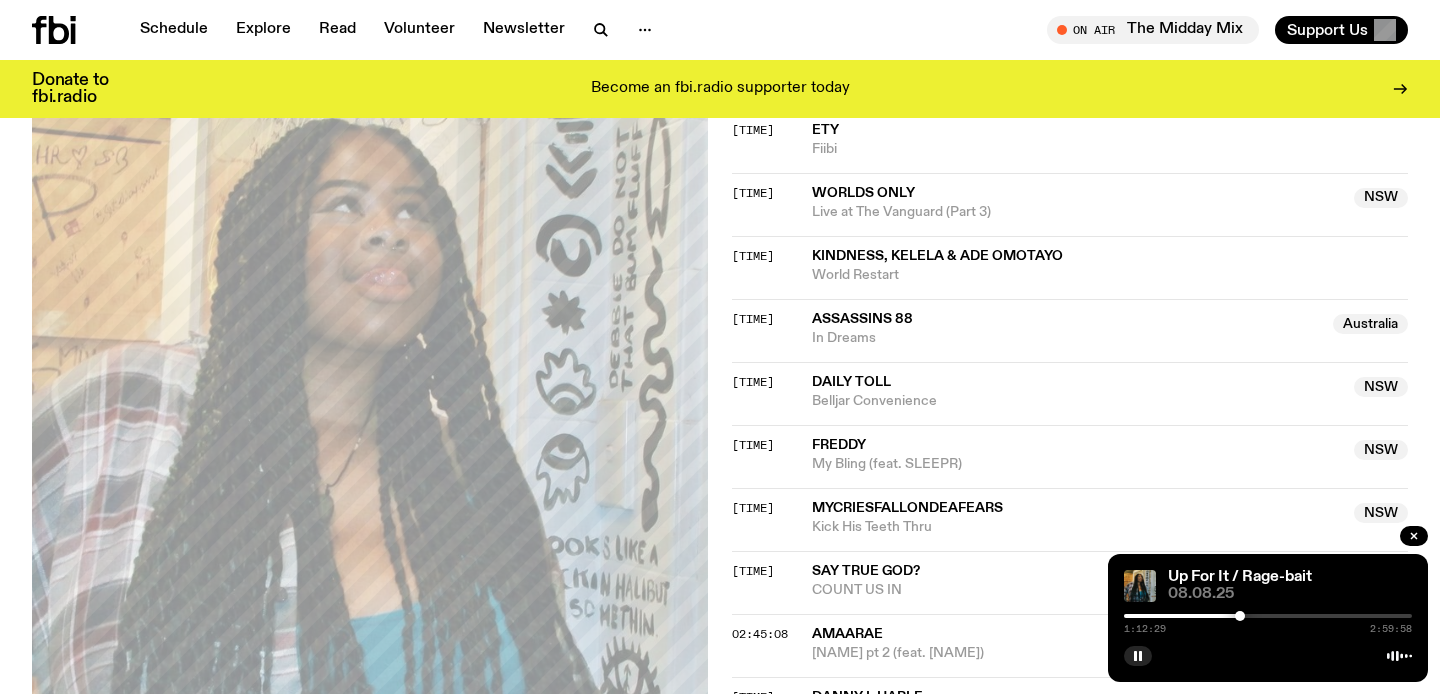 click at bounding box center [1240, 616] 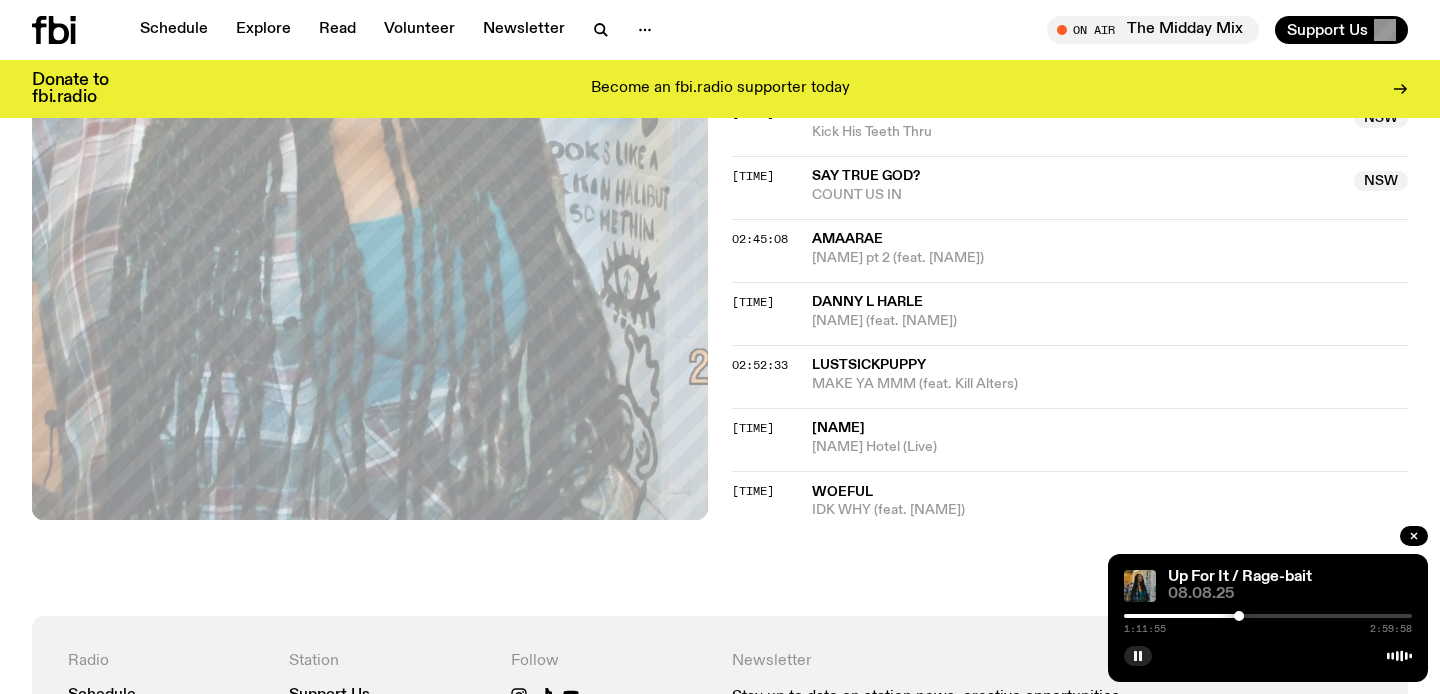 scroll, scrollTop: 2602, scrollLeft: 0, axis: vertical 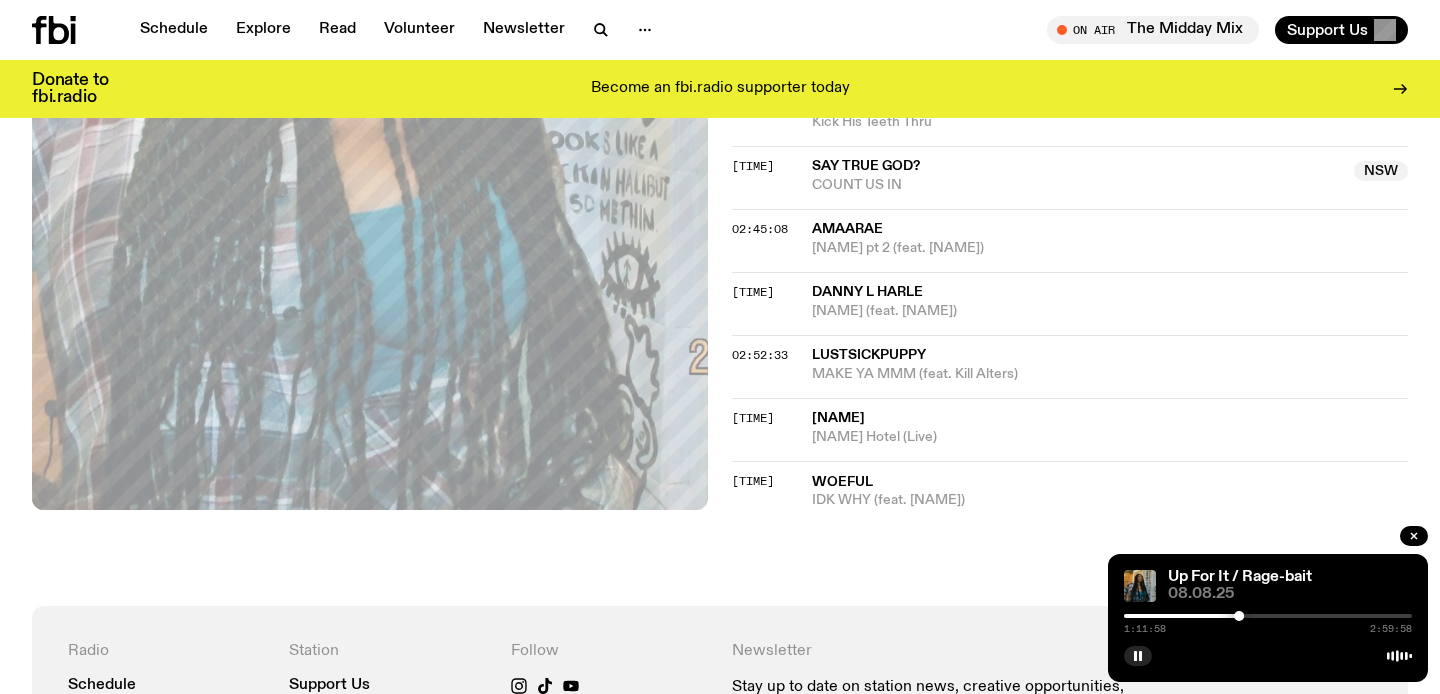 click 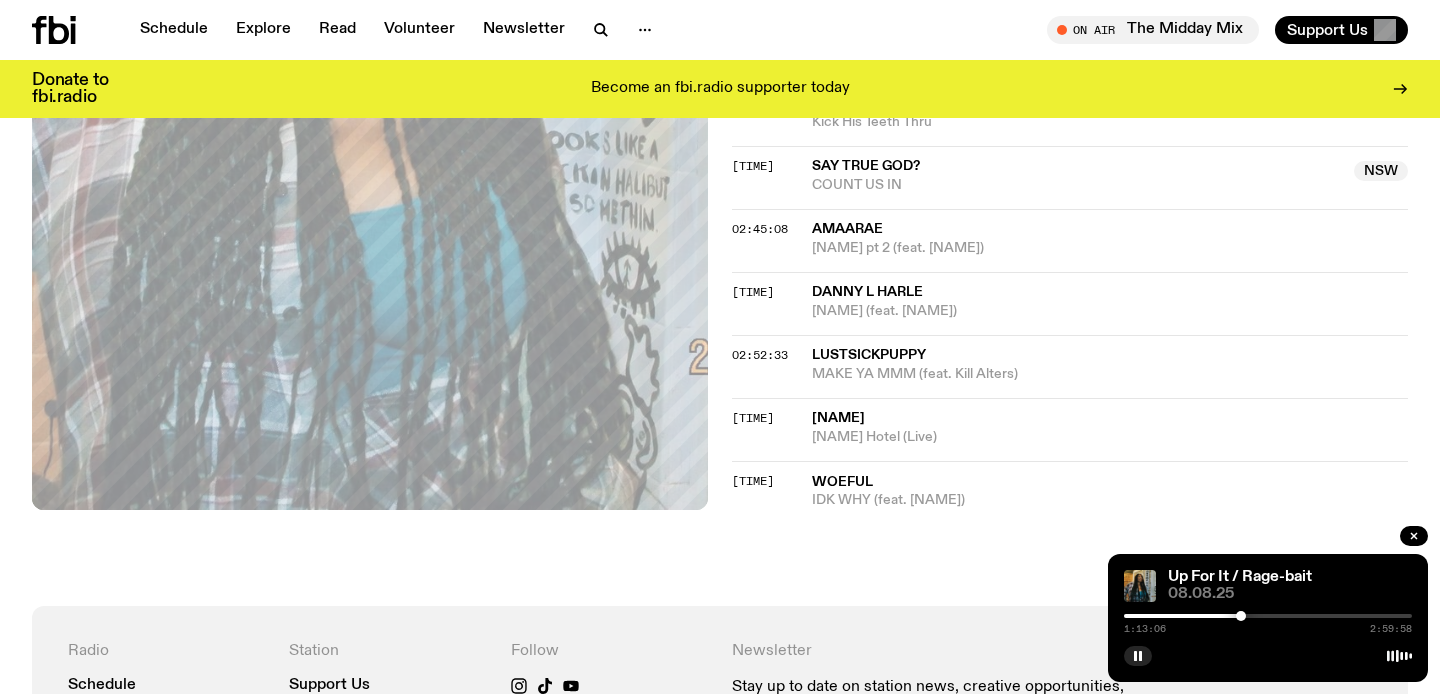 click at bounding box center (1241, 616) 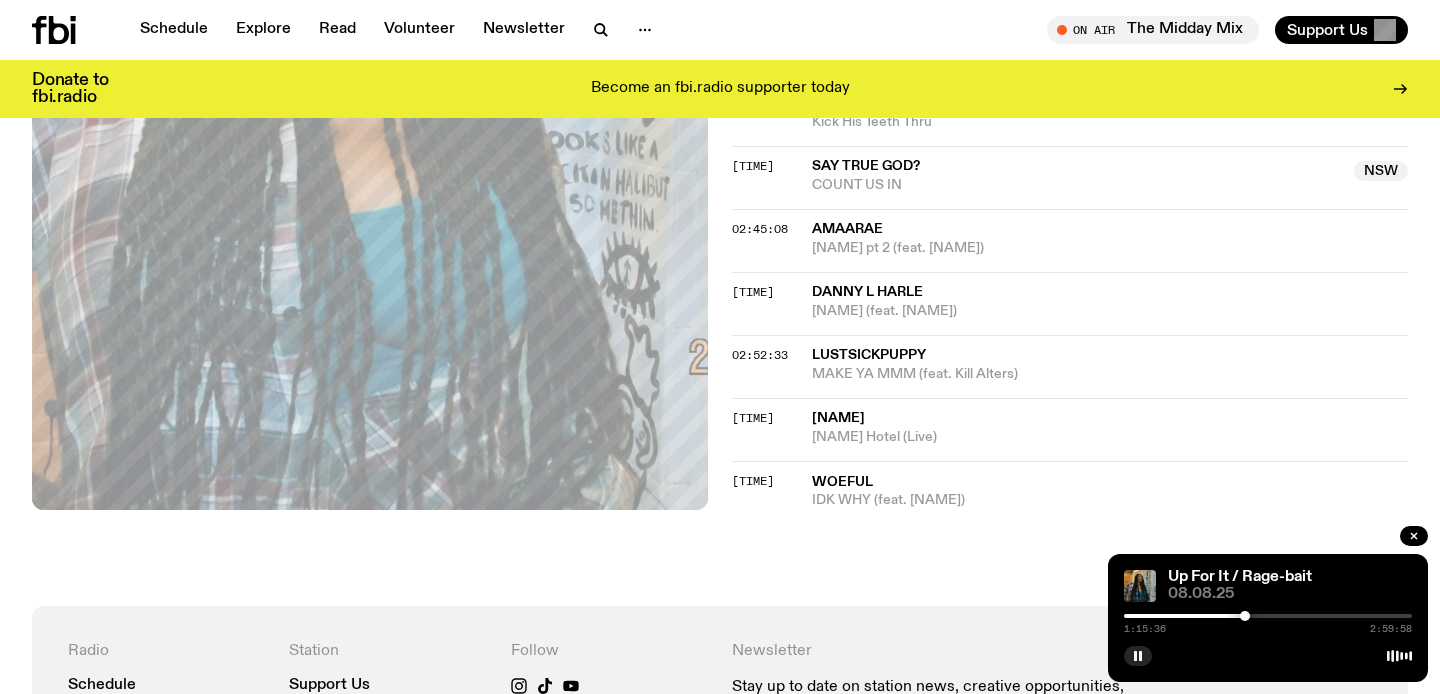 click at bounding box center (1245, 616) 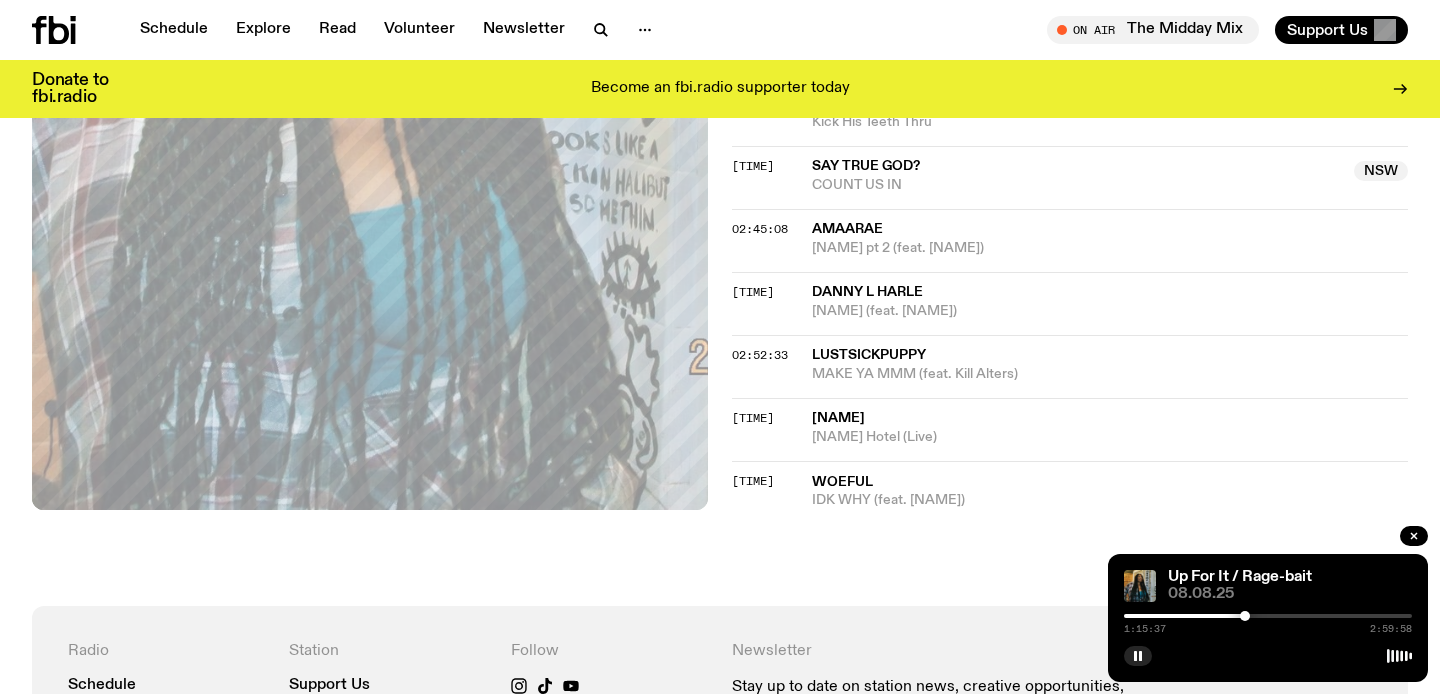 click at bounding box center (1268, 616) 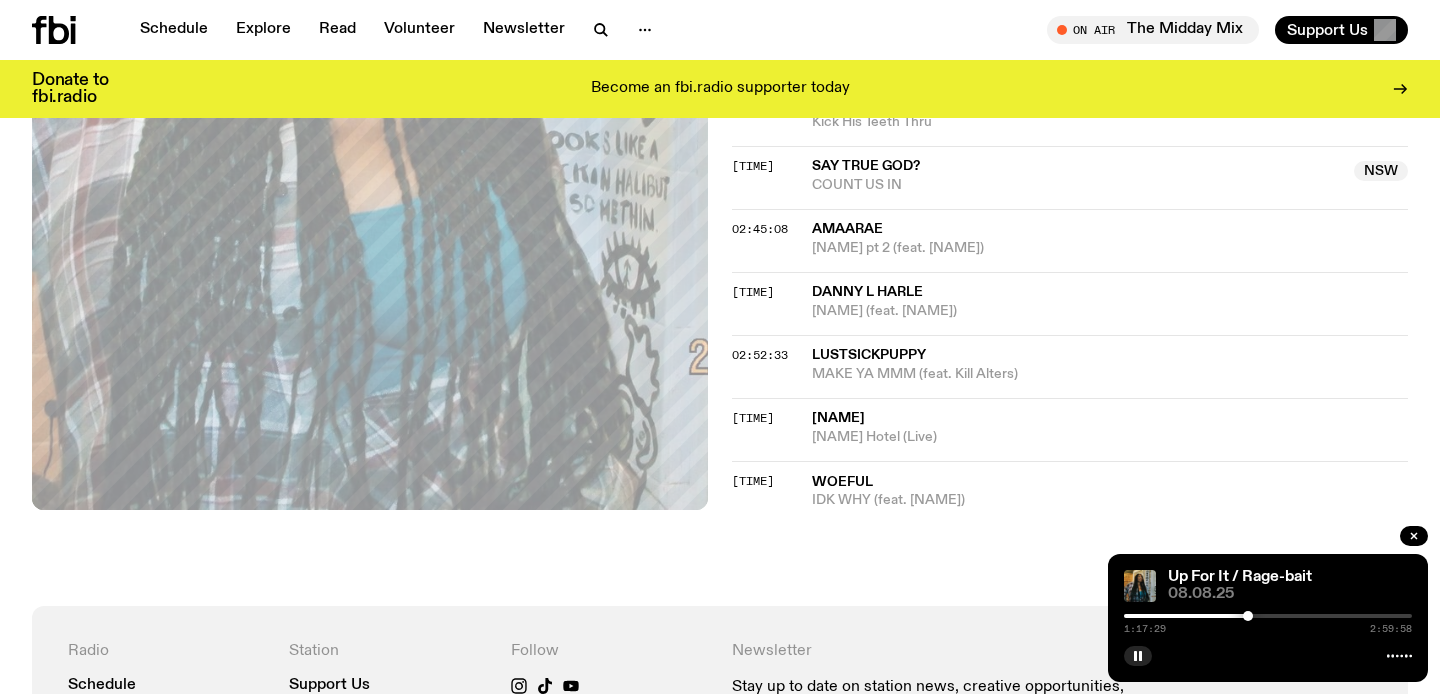 click at bounding box center (1248, 616) 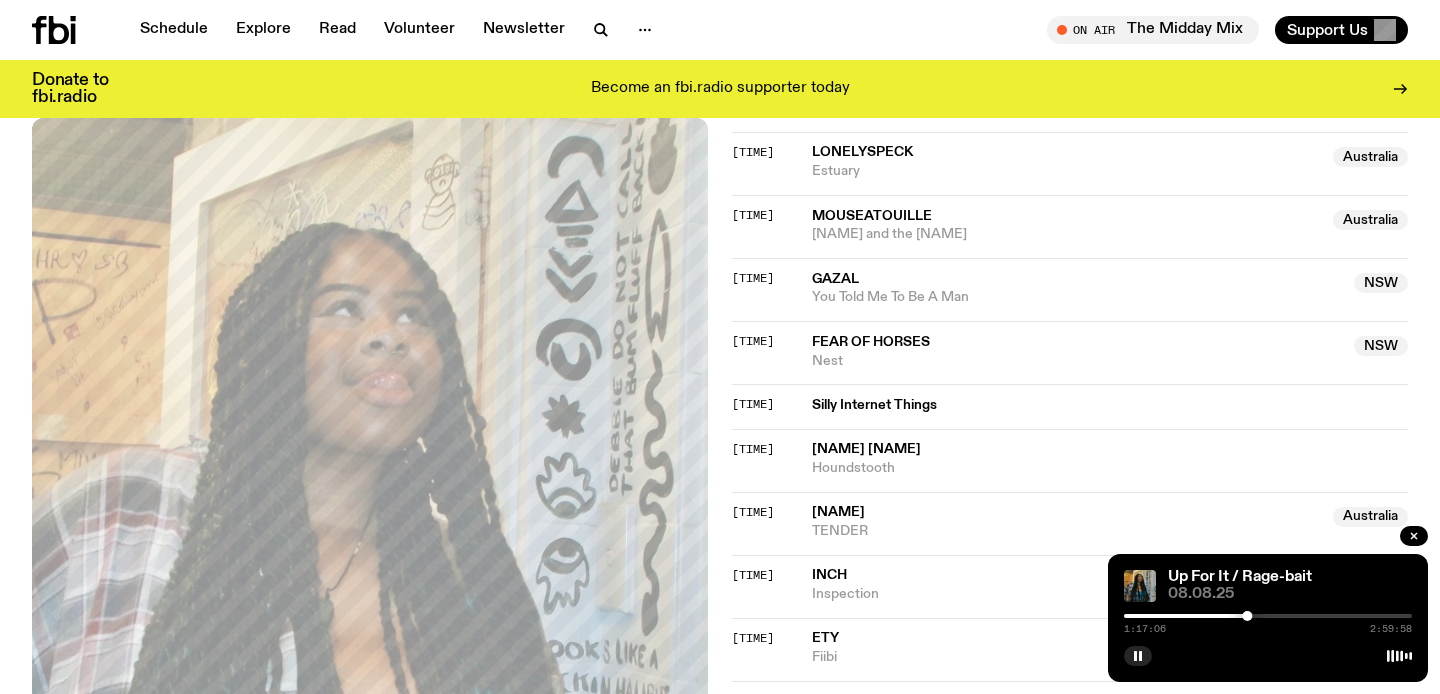 scroll, scrollTop: 1718, scrollLeft: 0, axis: vertical 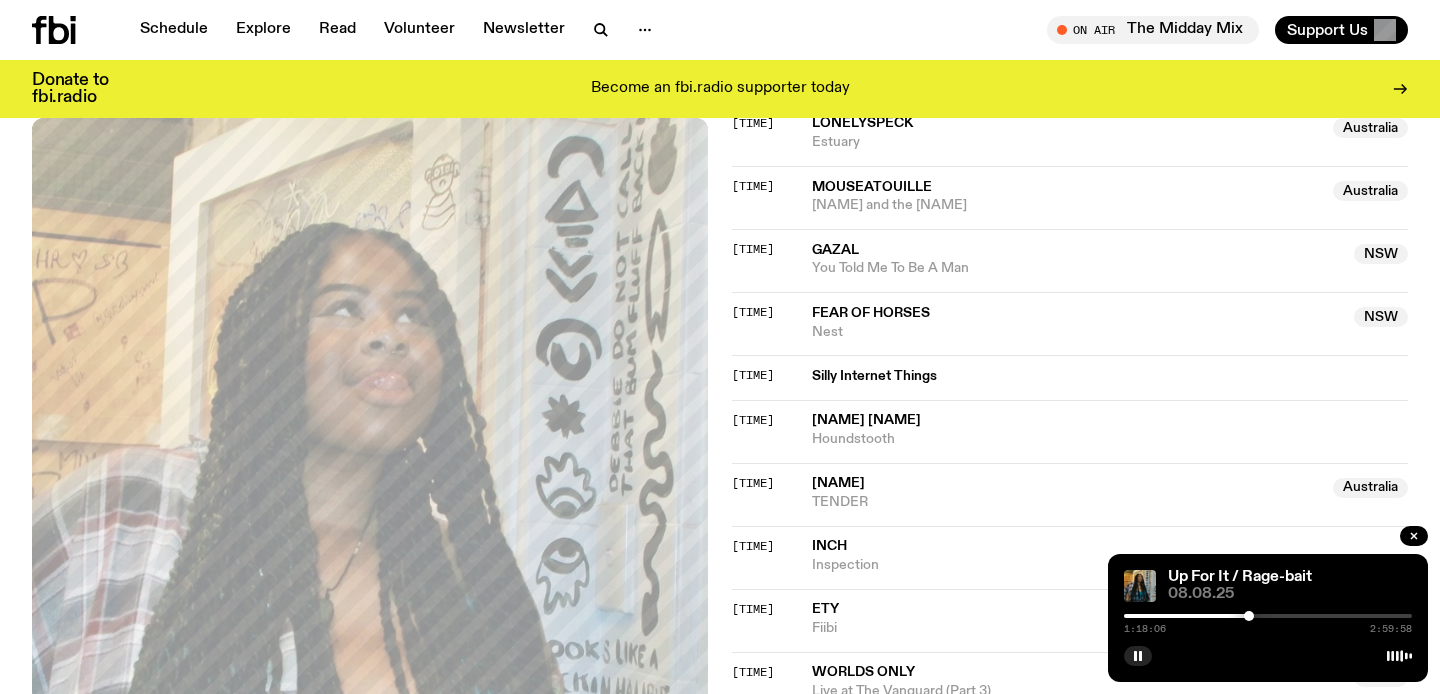 click at bounding box center [1249, 616] 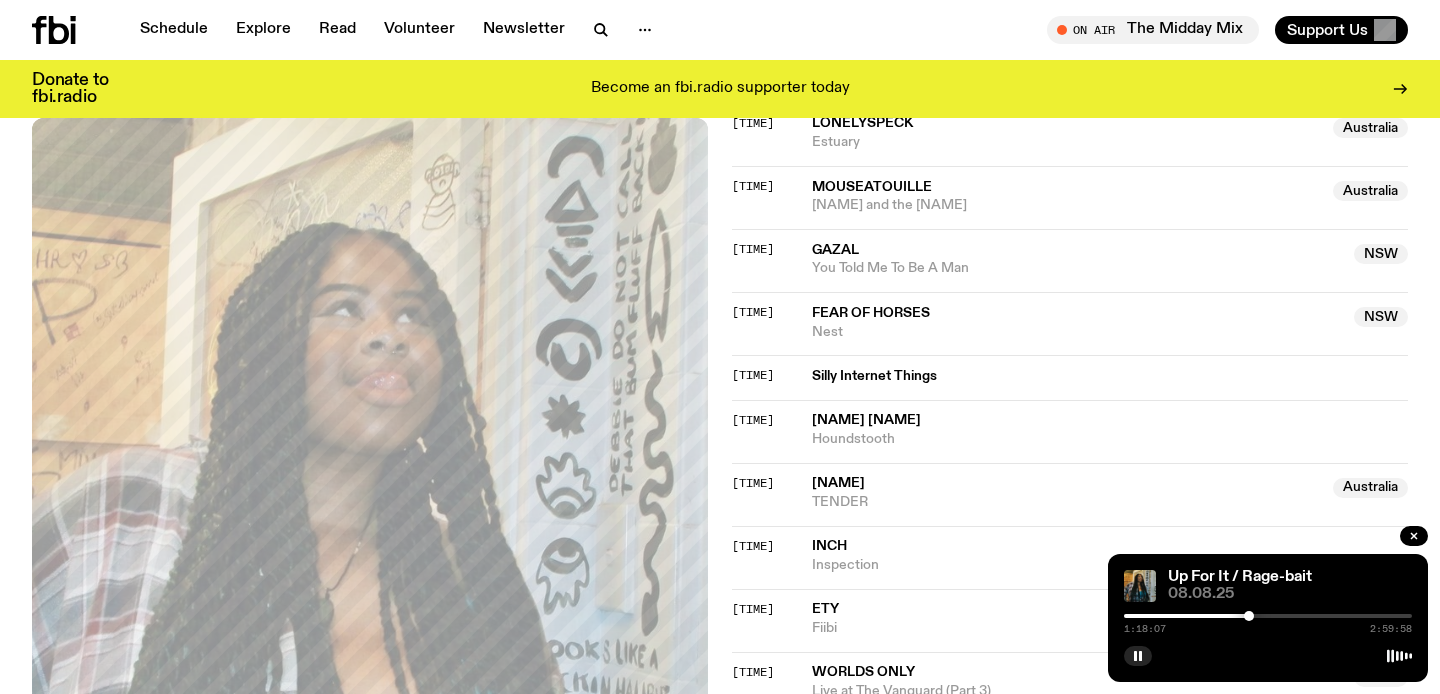 click at bounding box center (1249, 616) 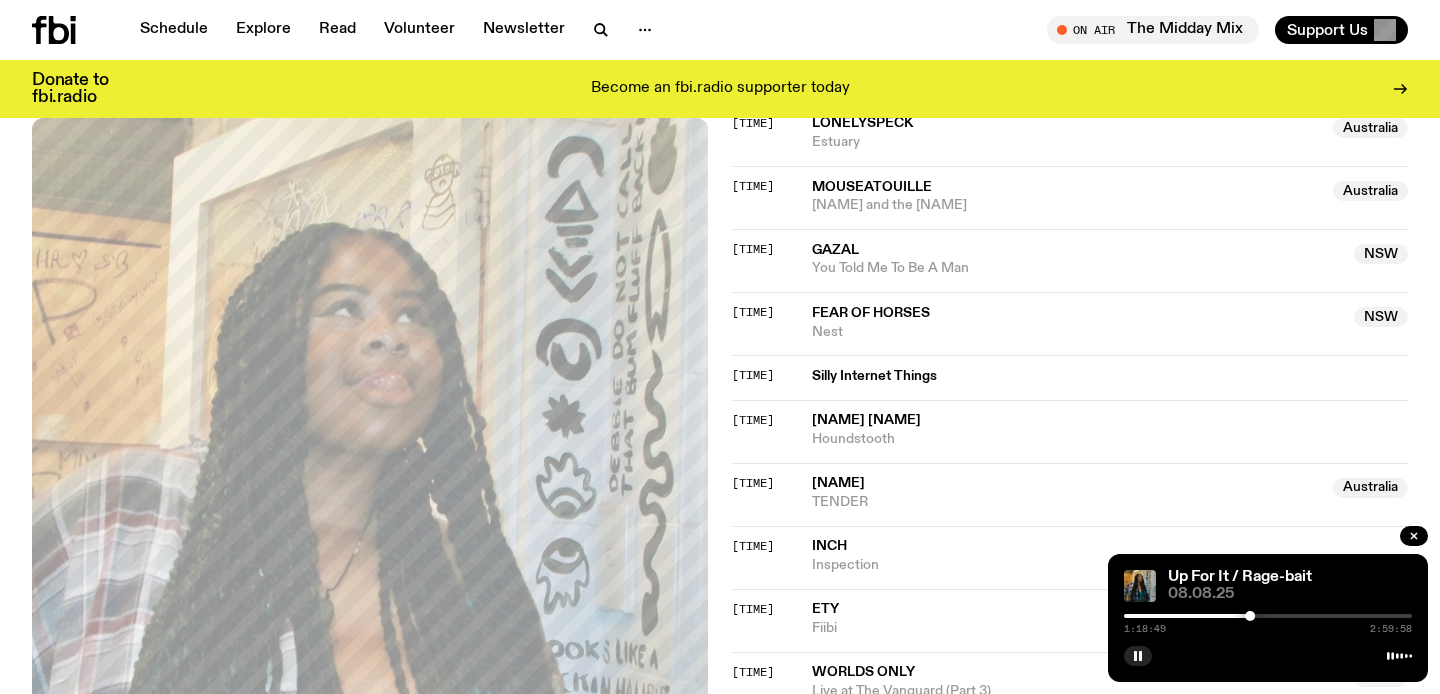 click at bounding box center (1250, 616) 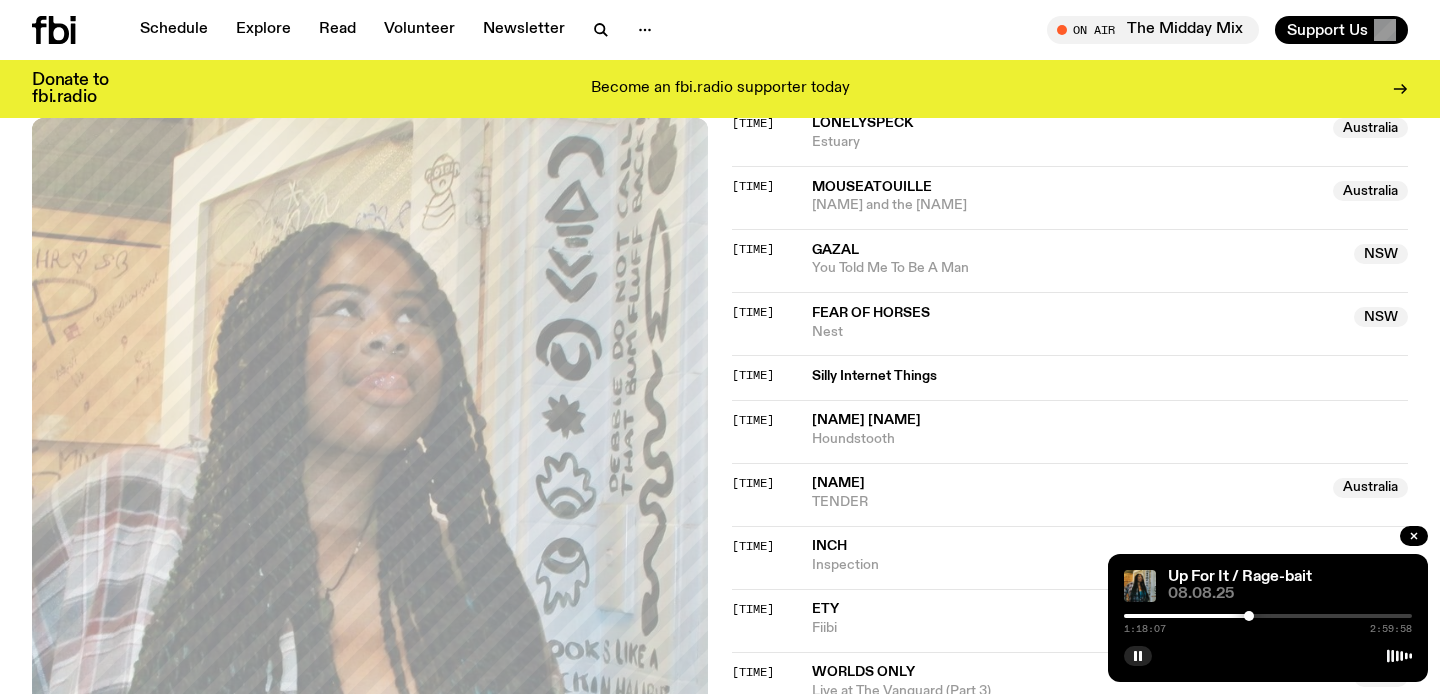 click at bounding box center (1249, 616) 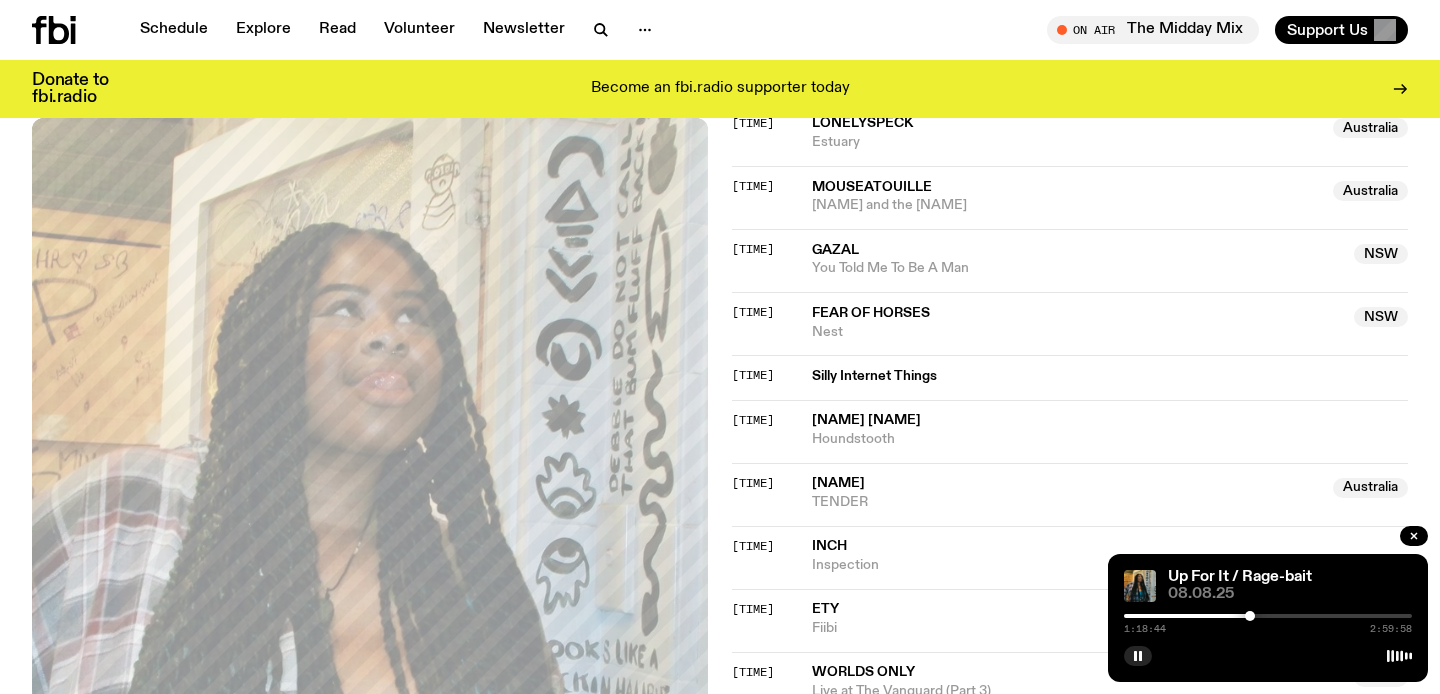 click at bounding box center (1250, 616) 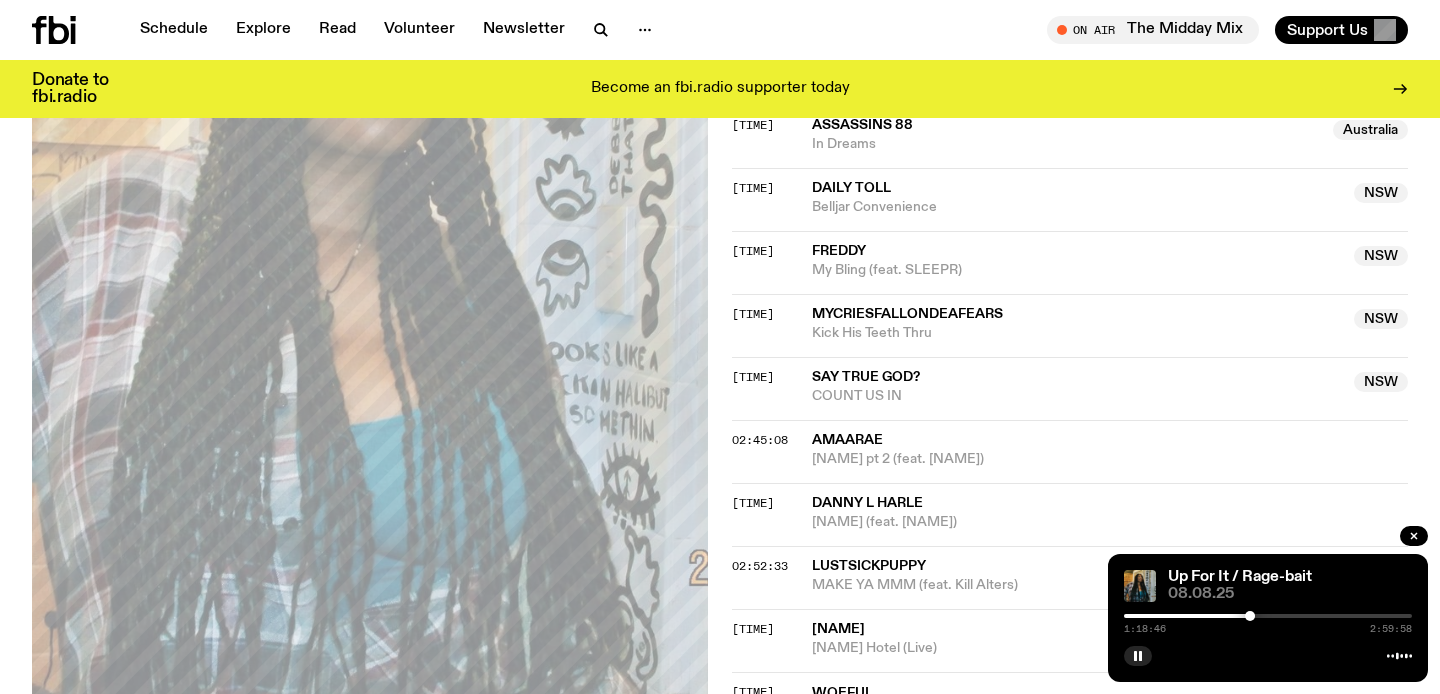 scroll, scrollTop: 2392, scrollLeft: 0, axis: vertical 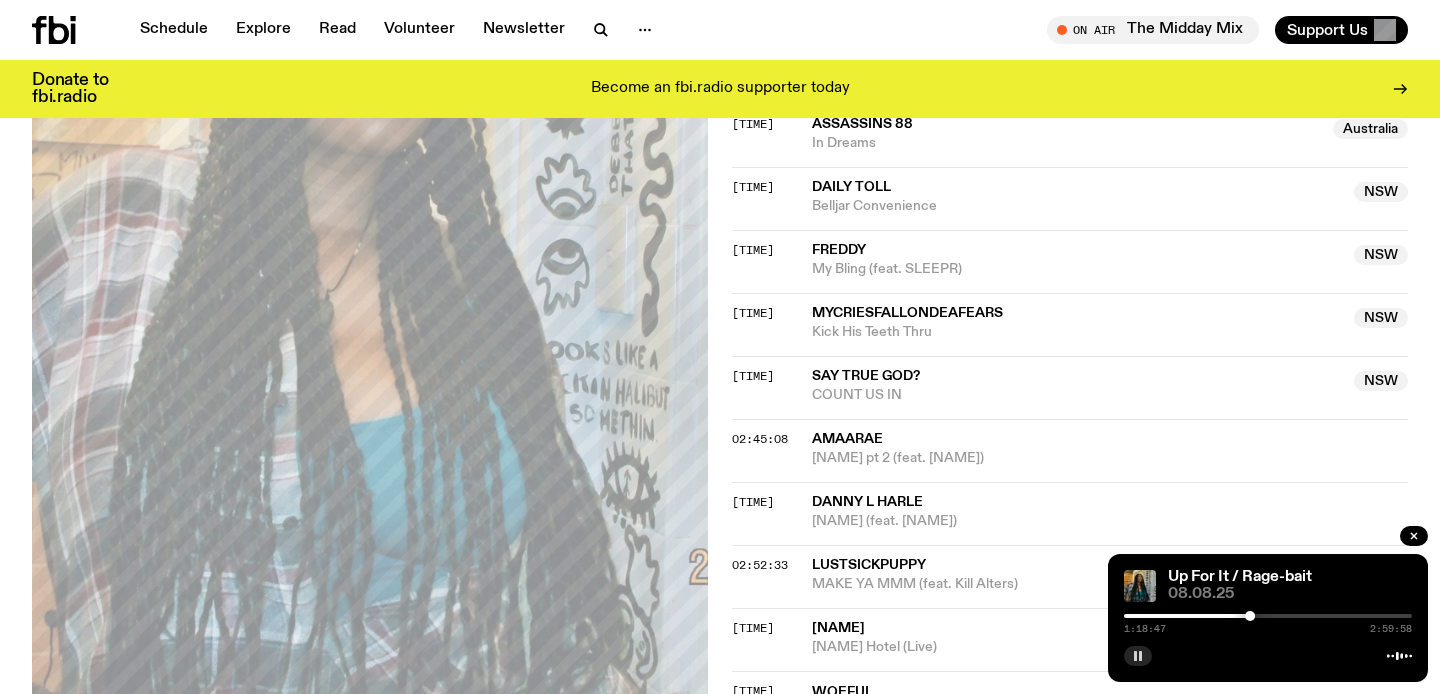click at bounding box center (1138, 656) 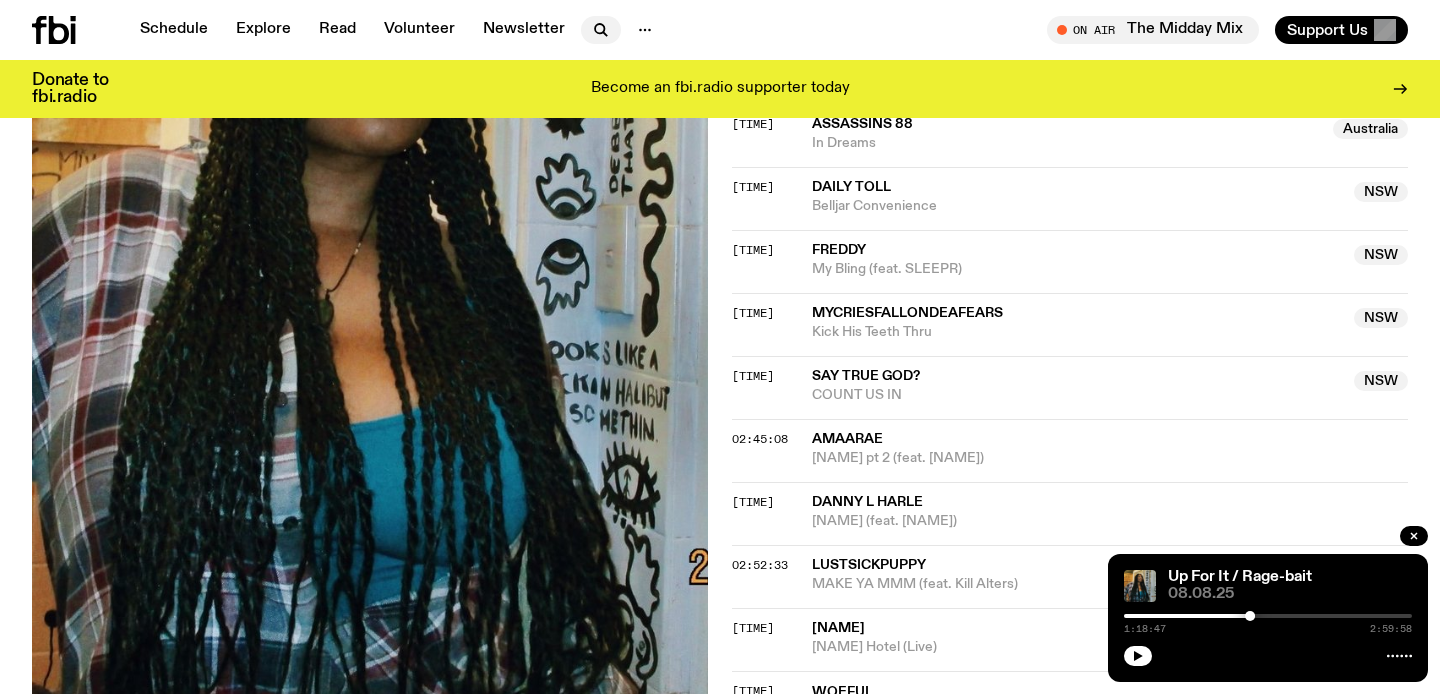 click 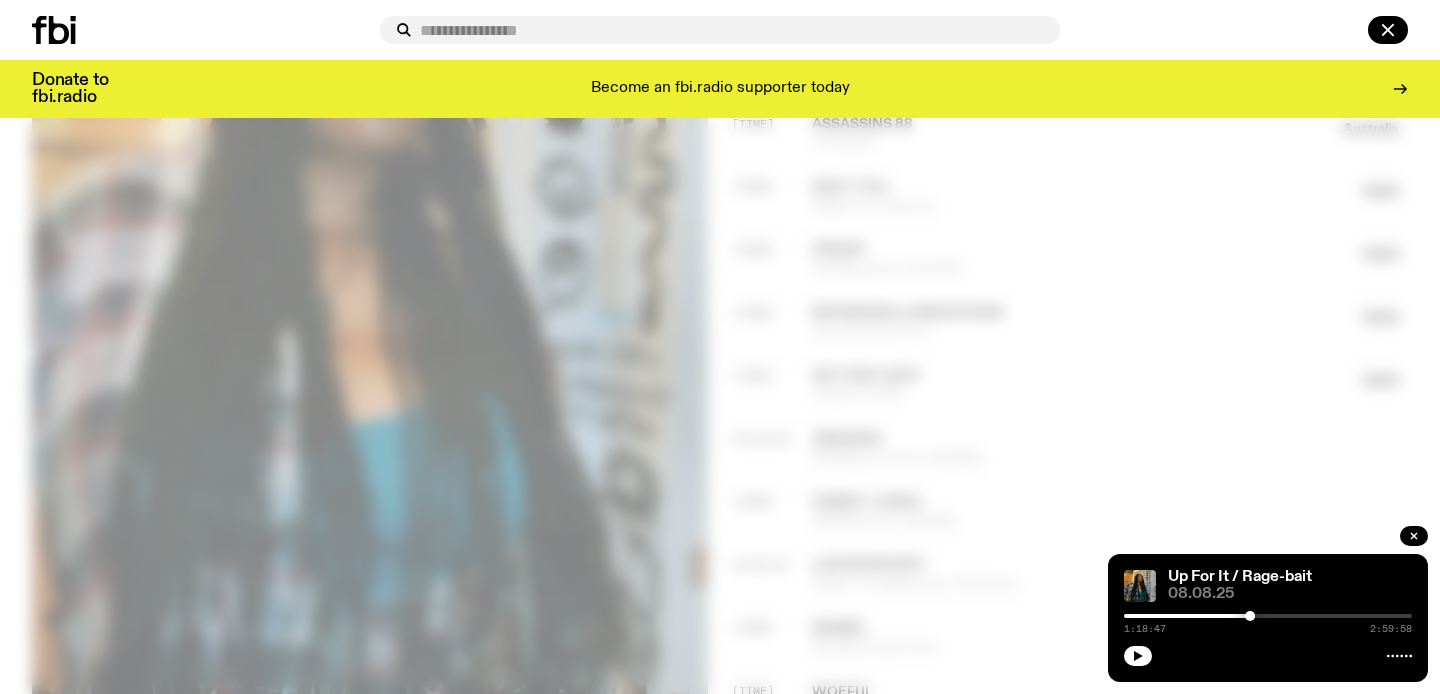 click at bounding box center [732, 30] 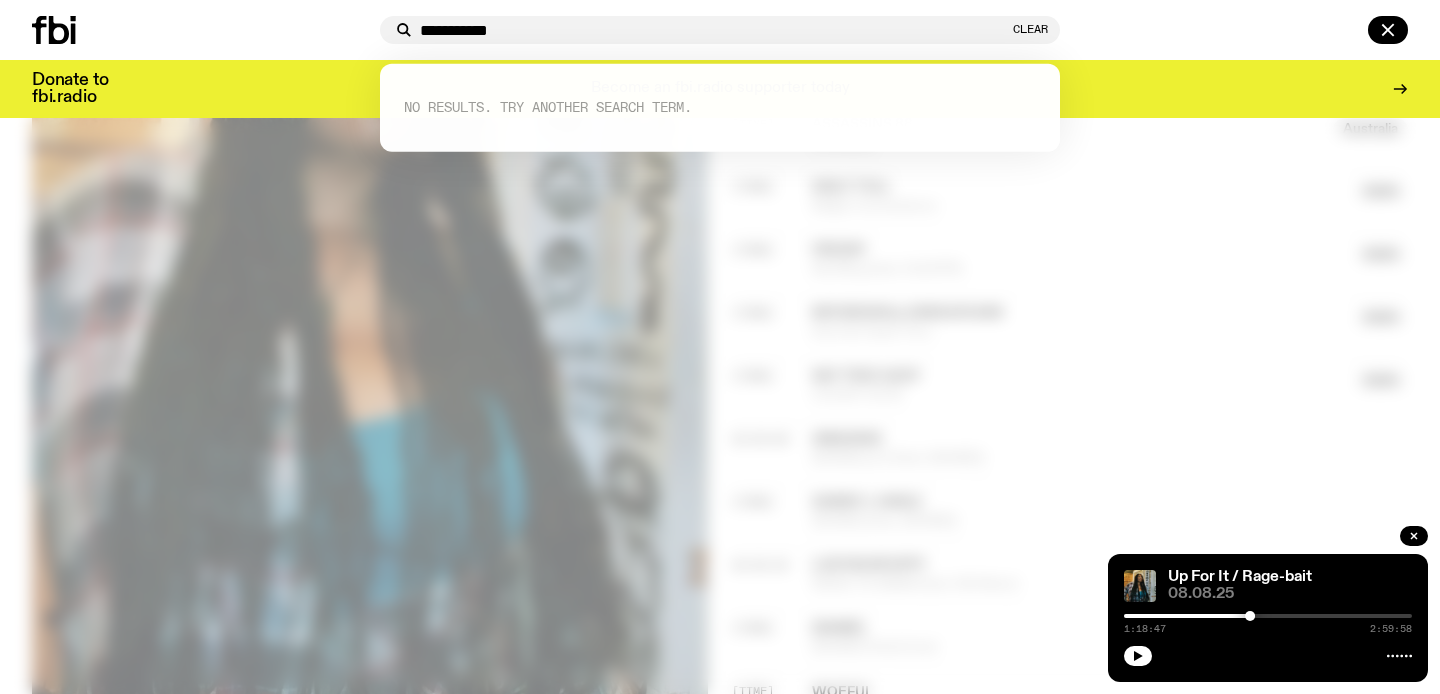 type on "**********" 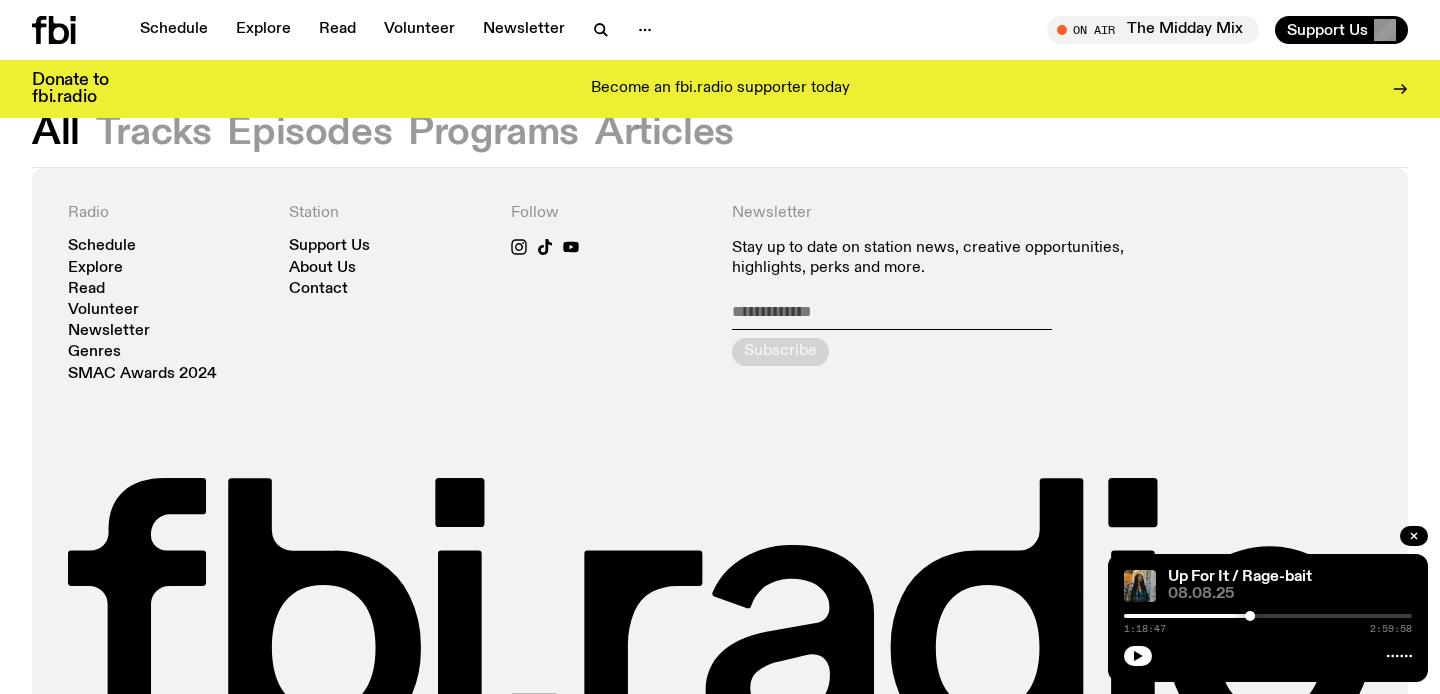 scroll, scrollTop: 0, scrollLeft: 0, axis: both 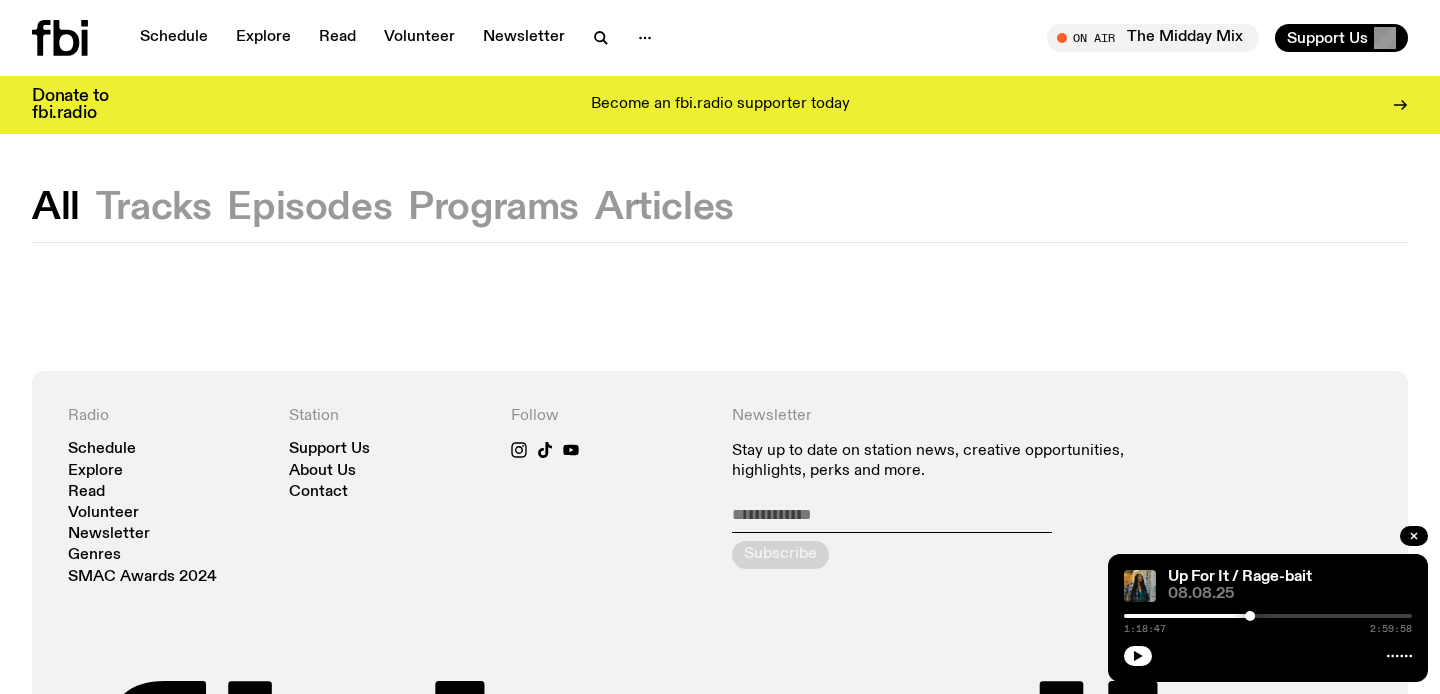 click on "Schedule Explore Read Volunteer Newsletter On Air The Midday Mix Tune in live On Air The Midday Mix Tune in live Support Us" at bounding box center (720, 38) 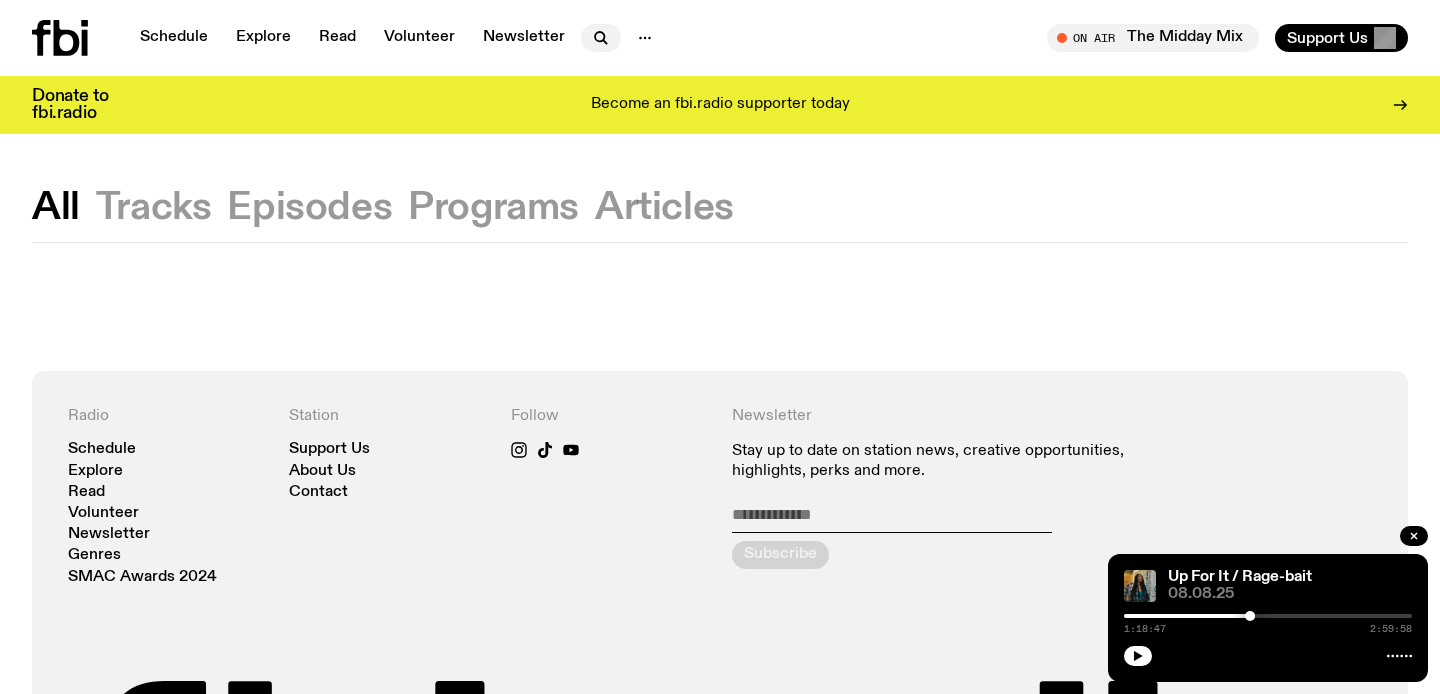 click 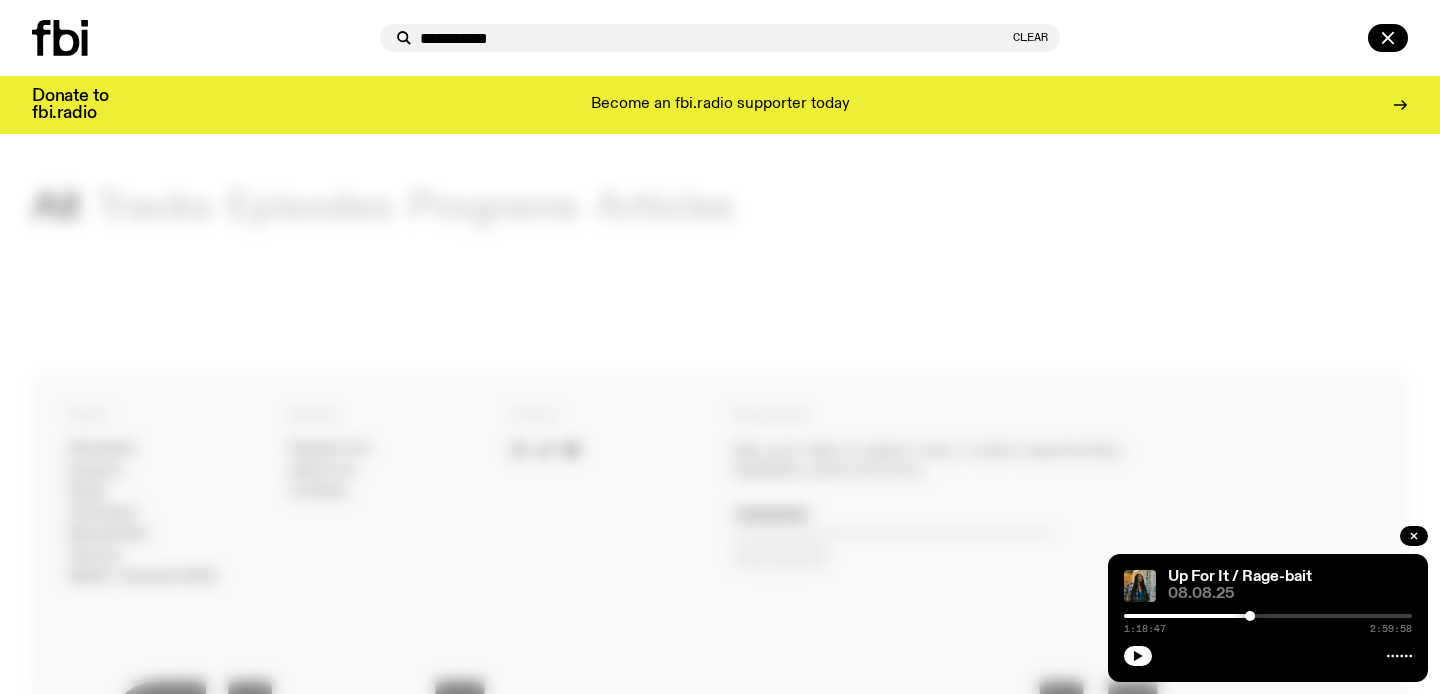 type on "**********" 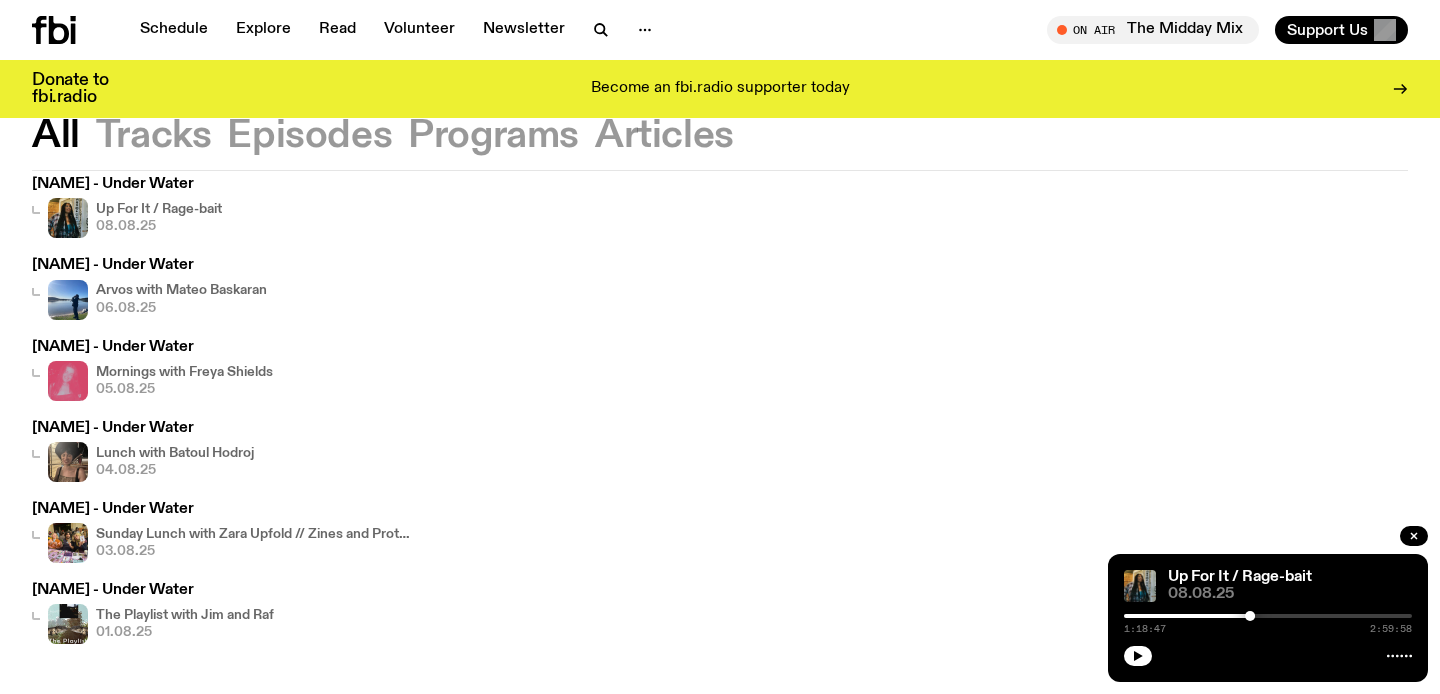 scroll, scrollTop: 0, scrollLeft: 0, axis: both 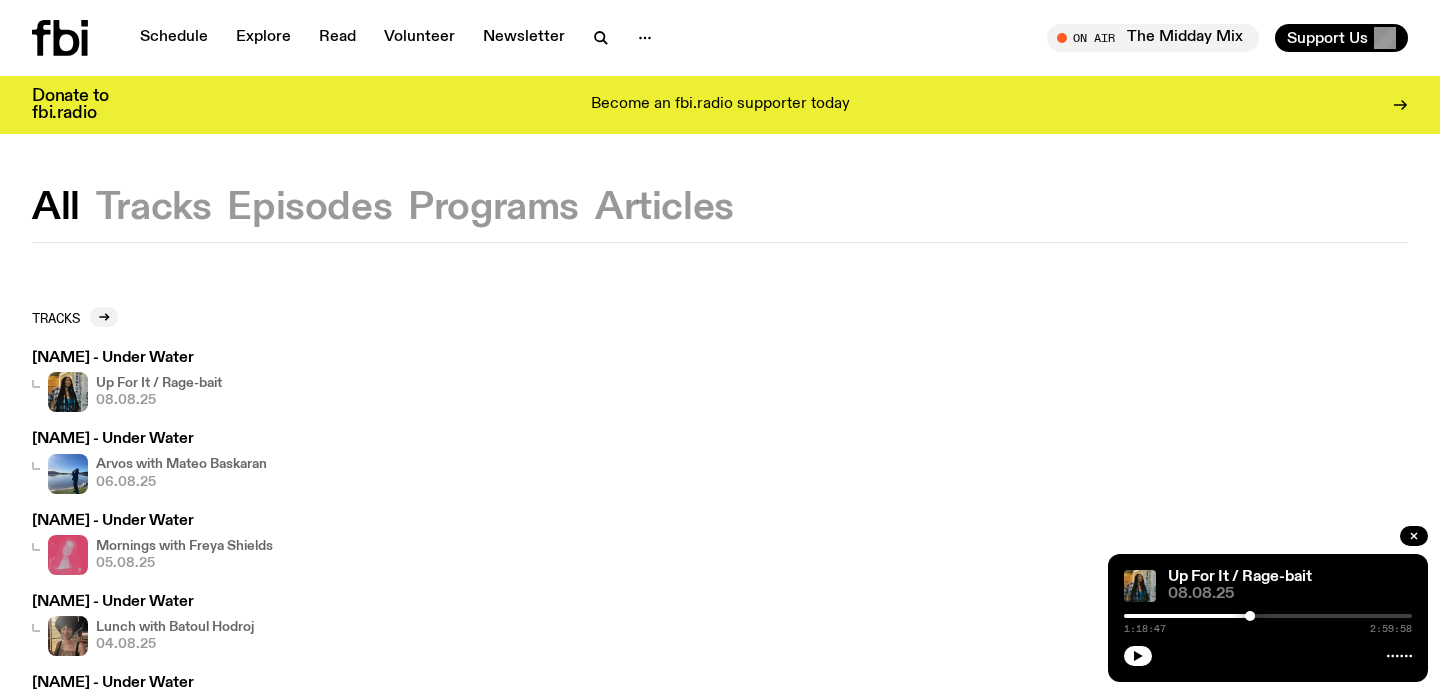 click on "Tracks" 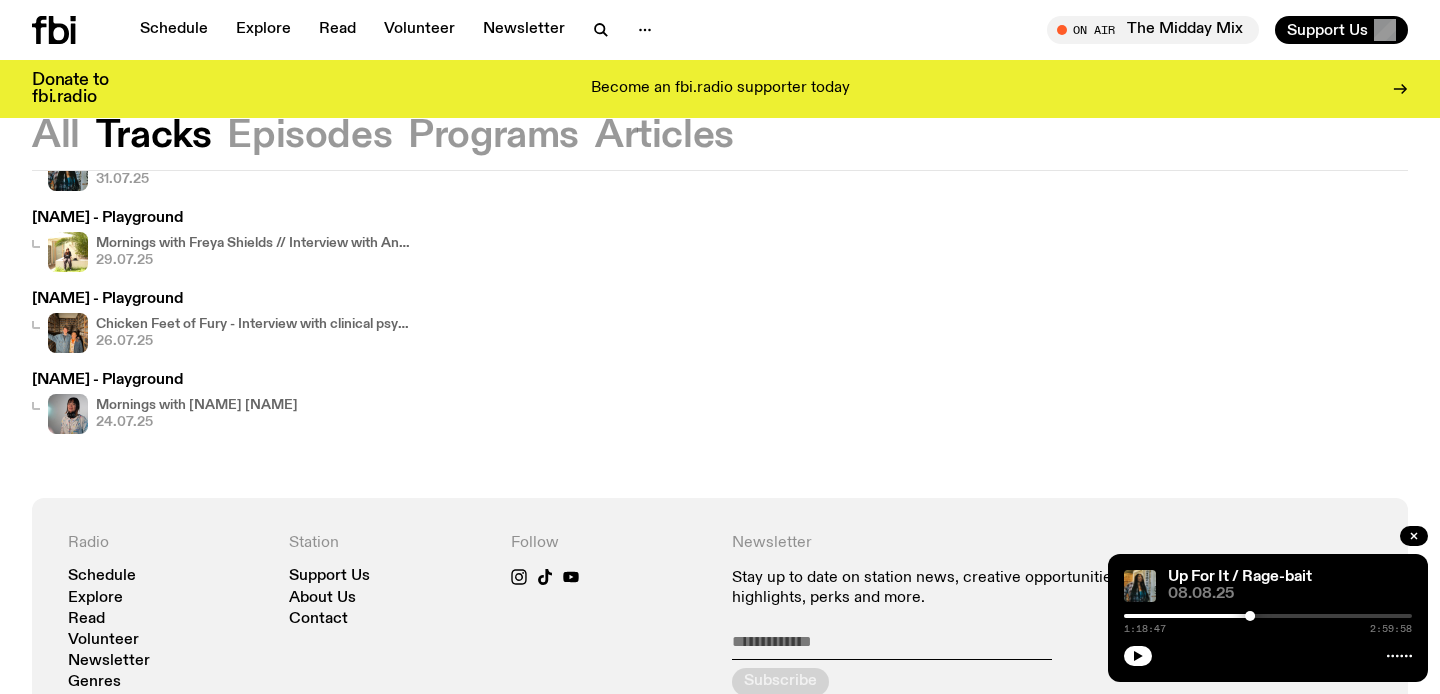 scroll, scrollTop: 673, scrollLeft: 0, axis: vertical 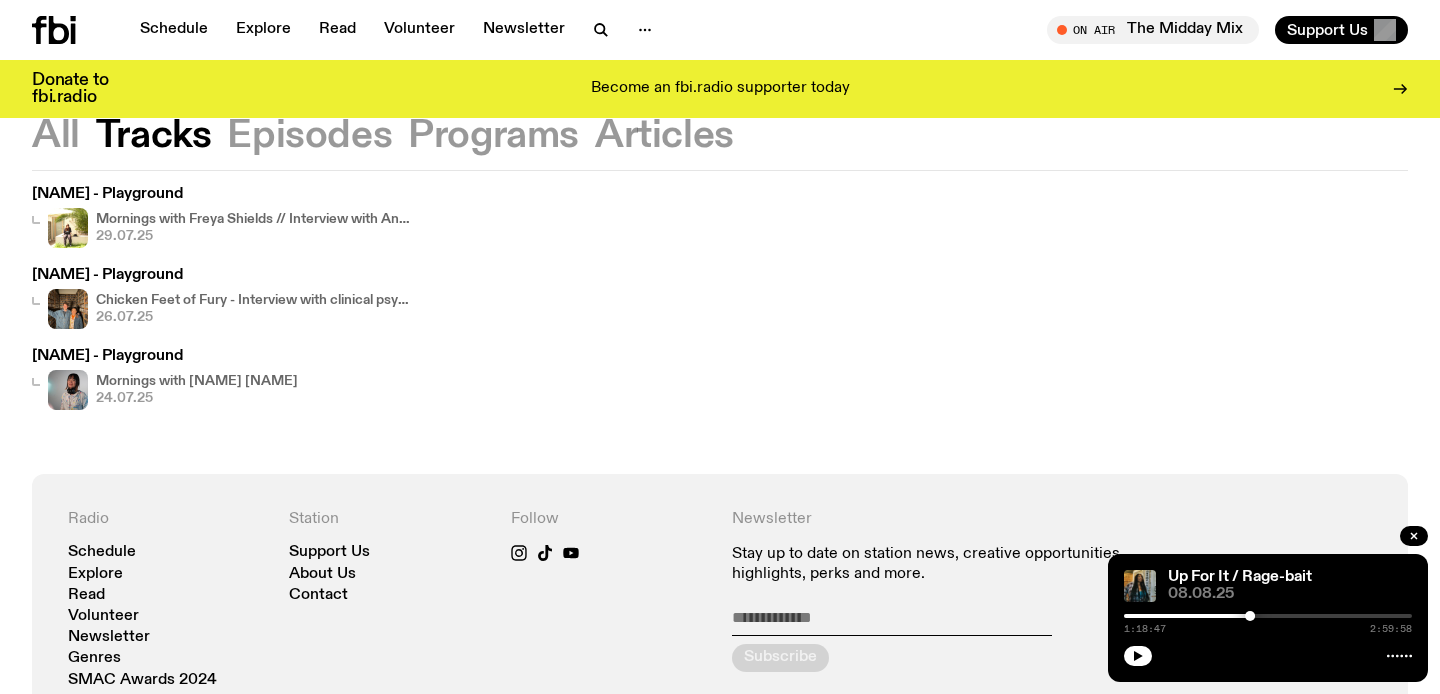 click on "Episodes" 